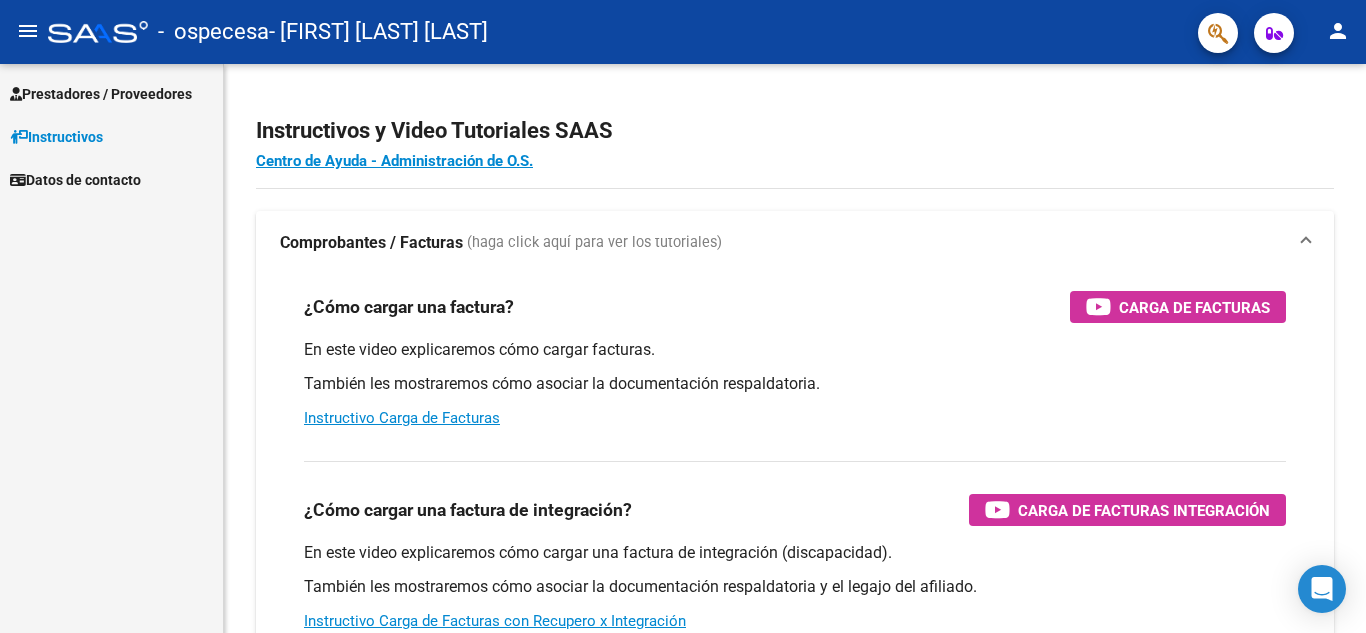 scroll, scrollTop: 0, scrollLeft: 0, axis: both 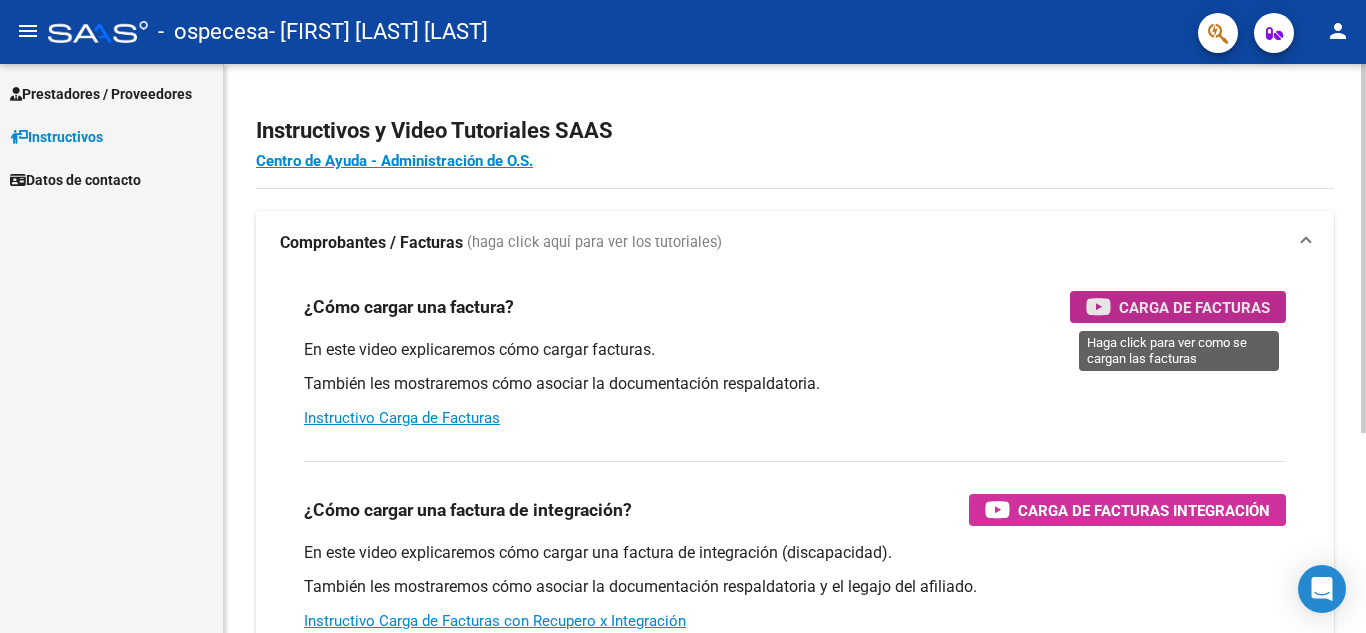 click on "Carga de Facturas" at bounding box center (1194, 307) 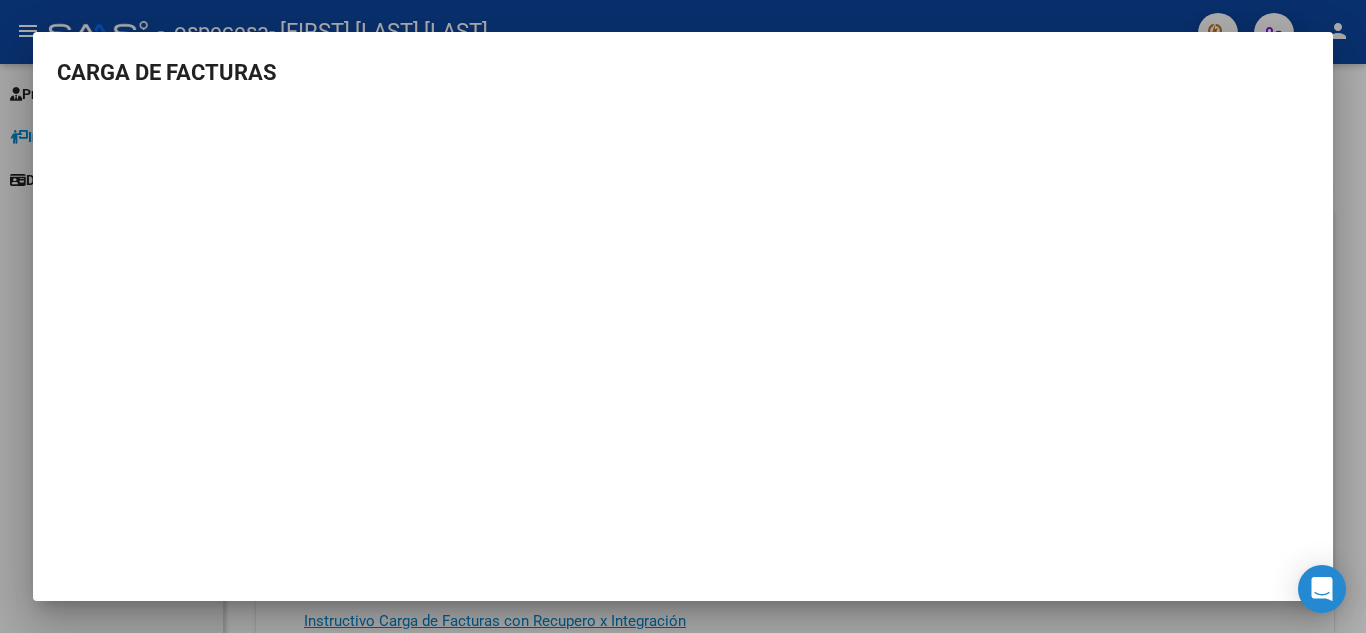click on "CARGA DE FACTURAS" at bounding box center [683, 309] 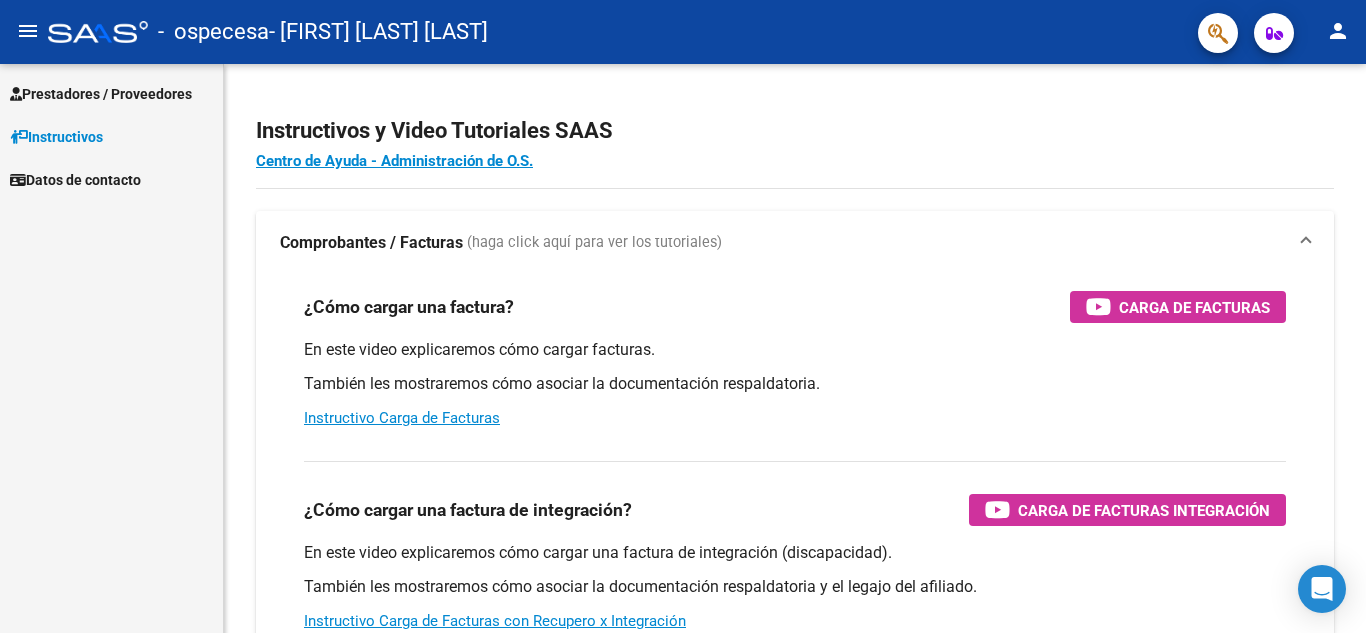 click on "Prestadores / Proveedores" at bounding box center [101, 94] 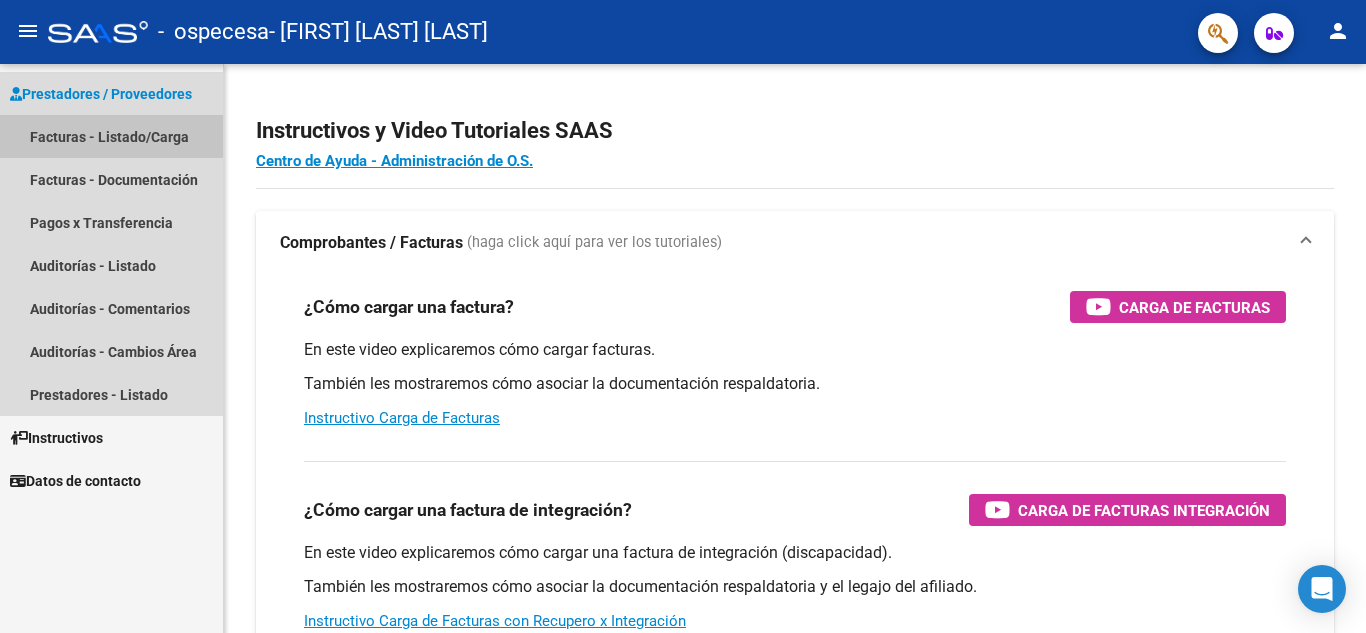 click on "Facturas - Listado/Carga" at bounding box center [111, 136] 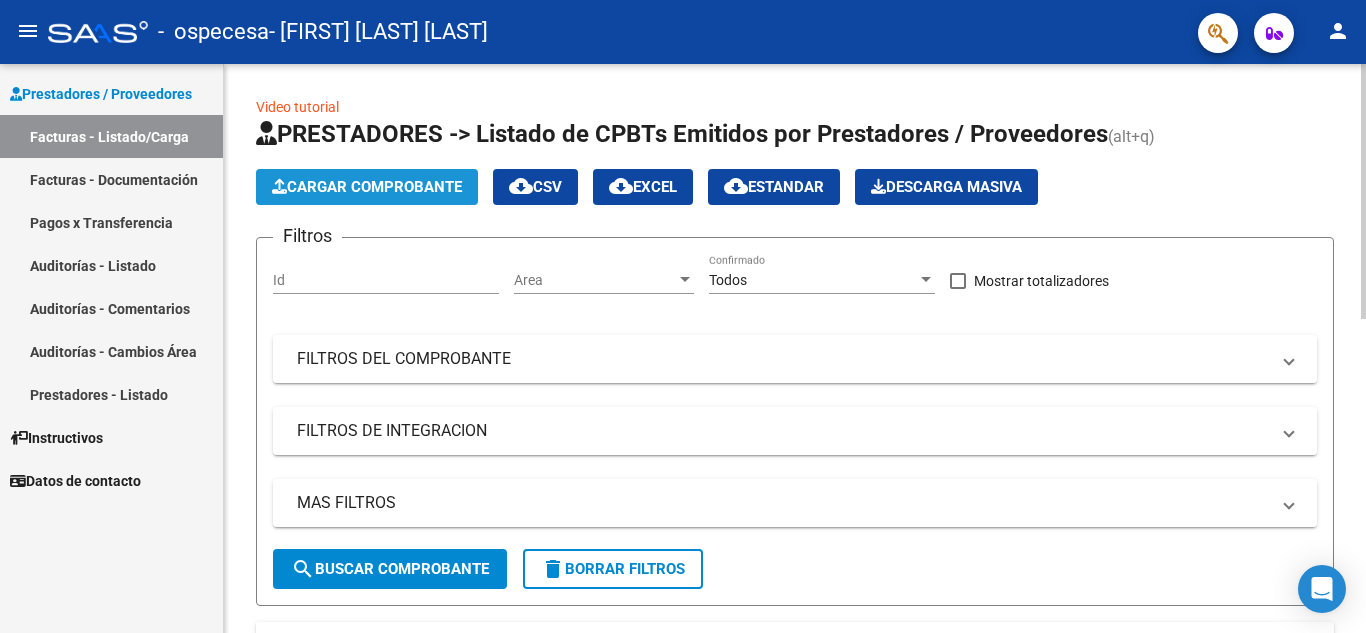 click on "Cargar Comprobante" 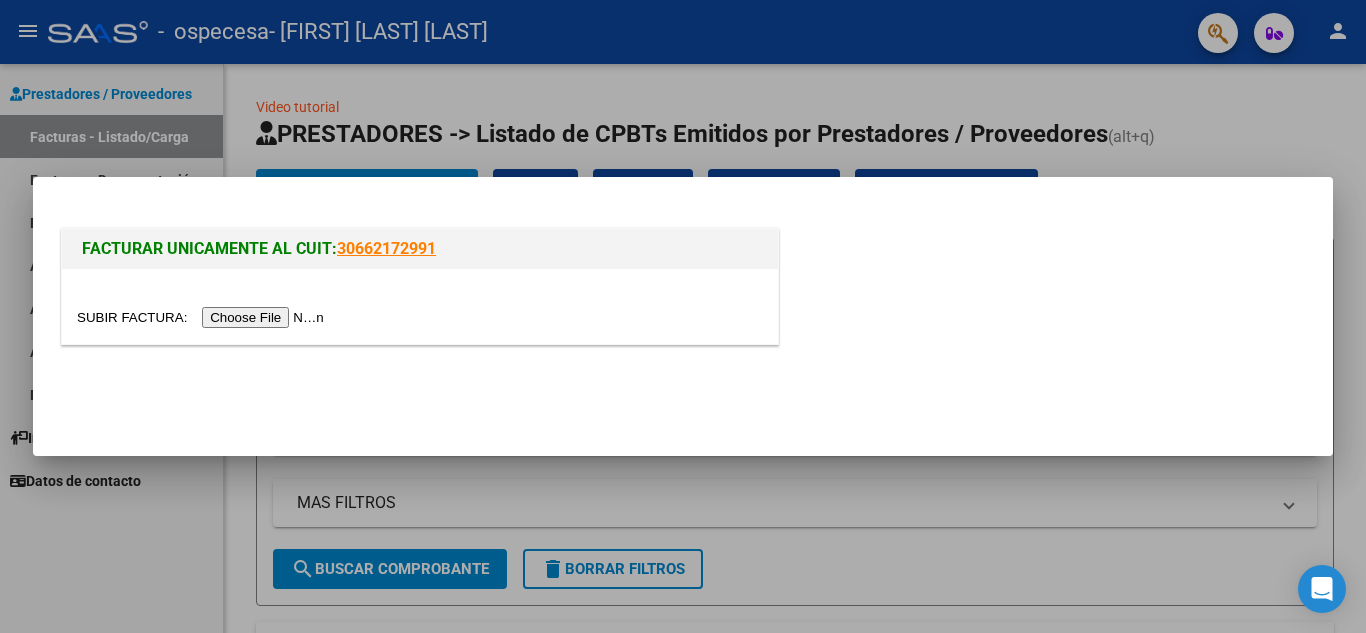 click at bounding box center [203, 317] 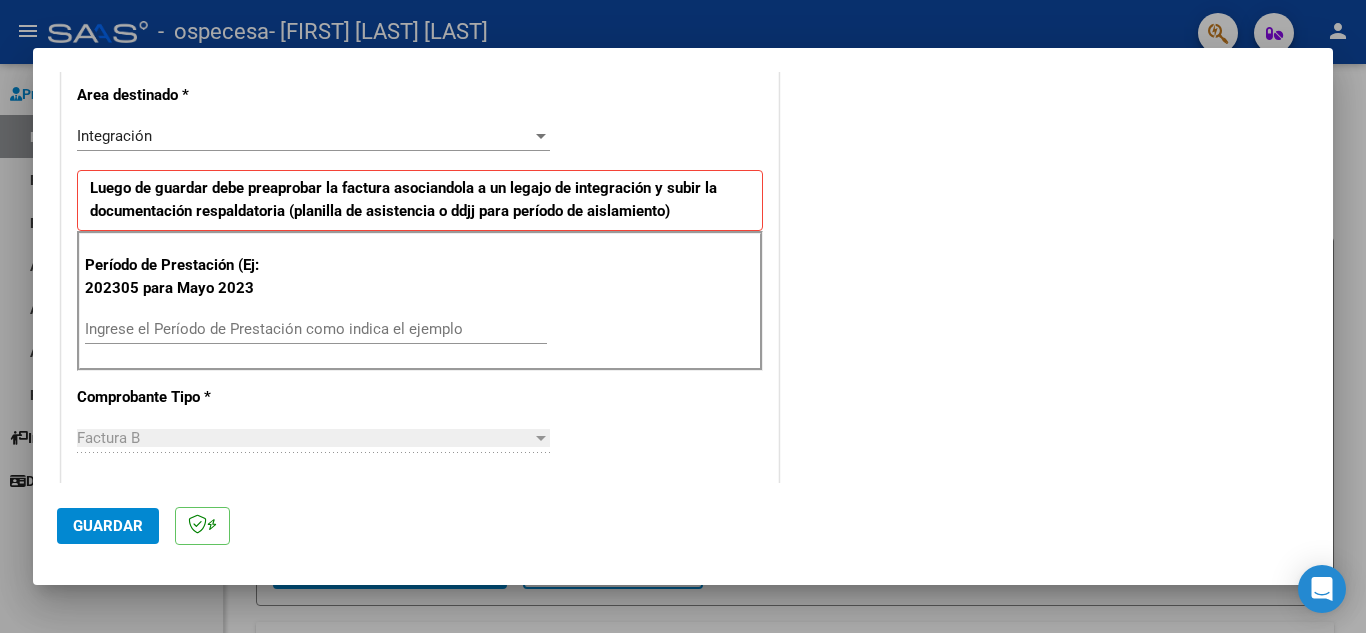 scroll, scrollTop: 426, scrollLeft: 0, axis: vertical 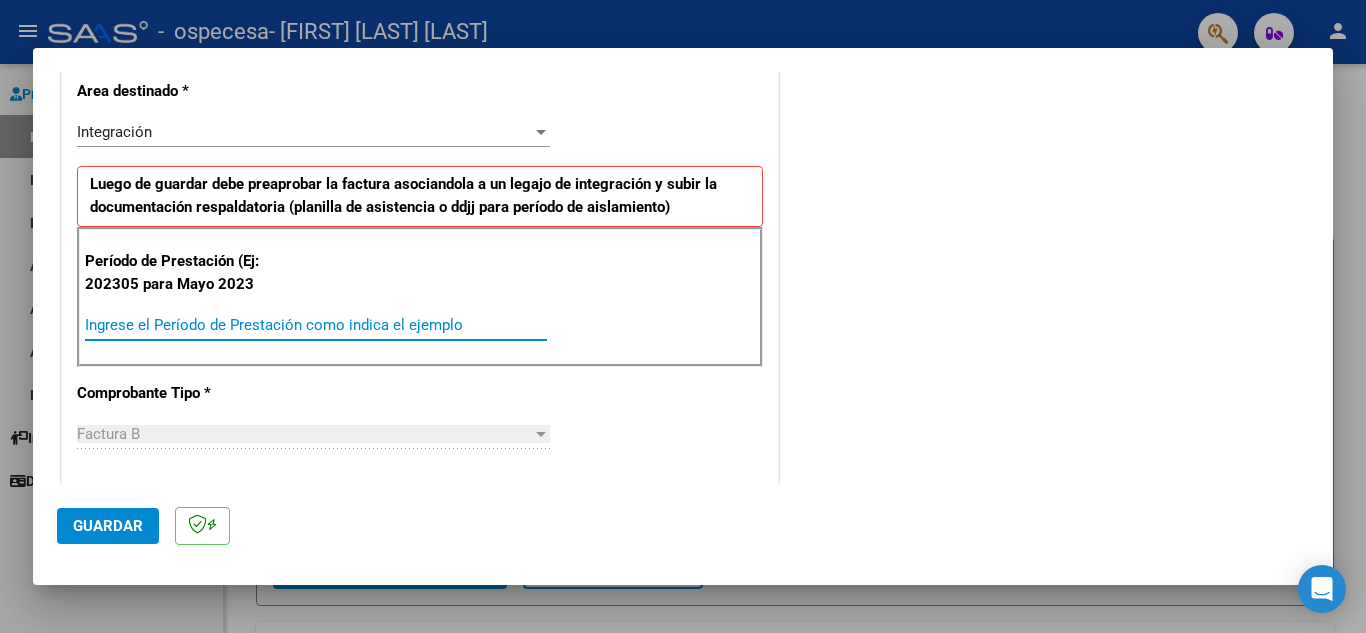 click on "Ingrese el Período de Prestación como indica el ejemplo" at bounding box center (316, 325) 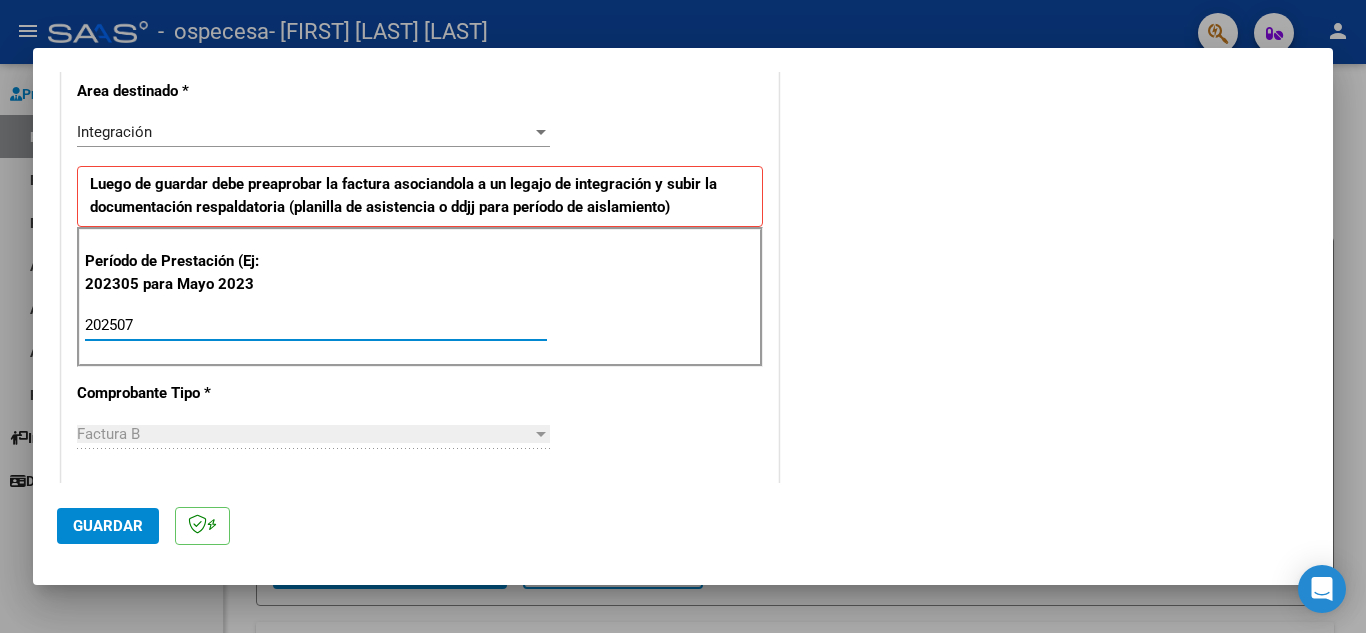 type on "202507" 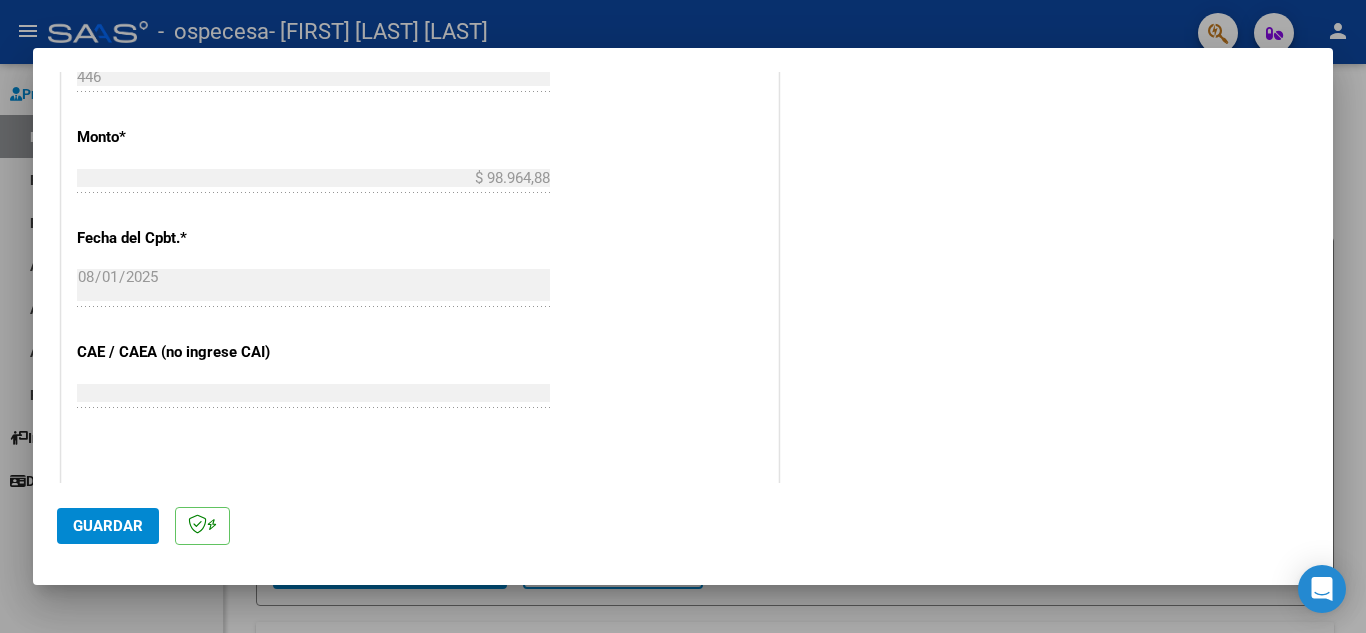 scroll, scrollTop: 990, scrollLeft: 0, axis: vertical 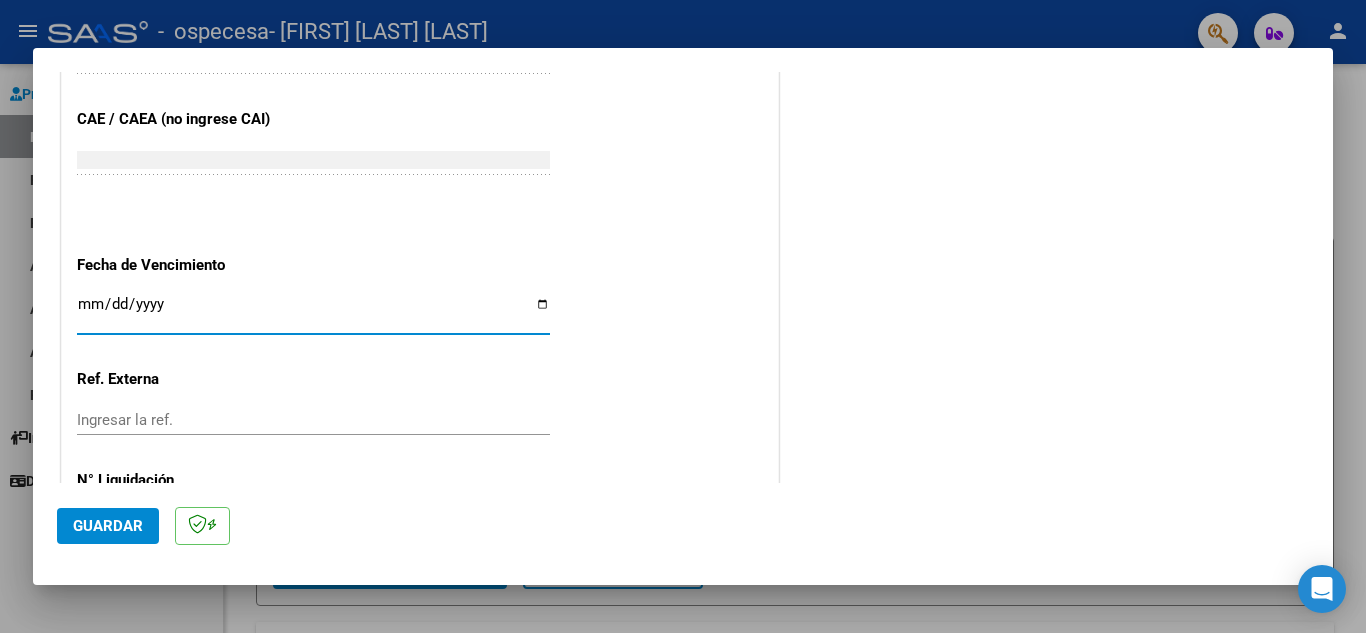 click on "Ingresar la fecha" at bounding box center [313, 312] 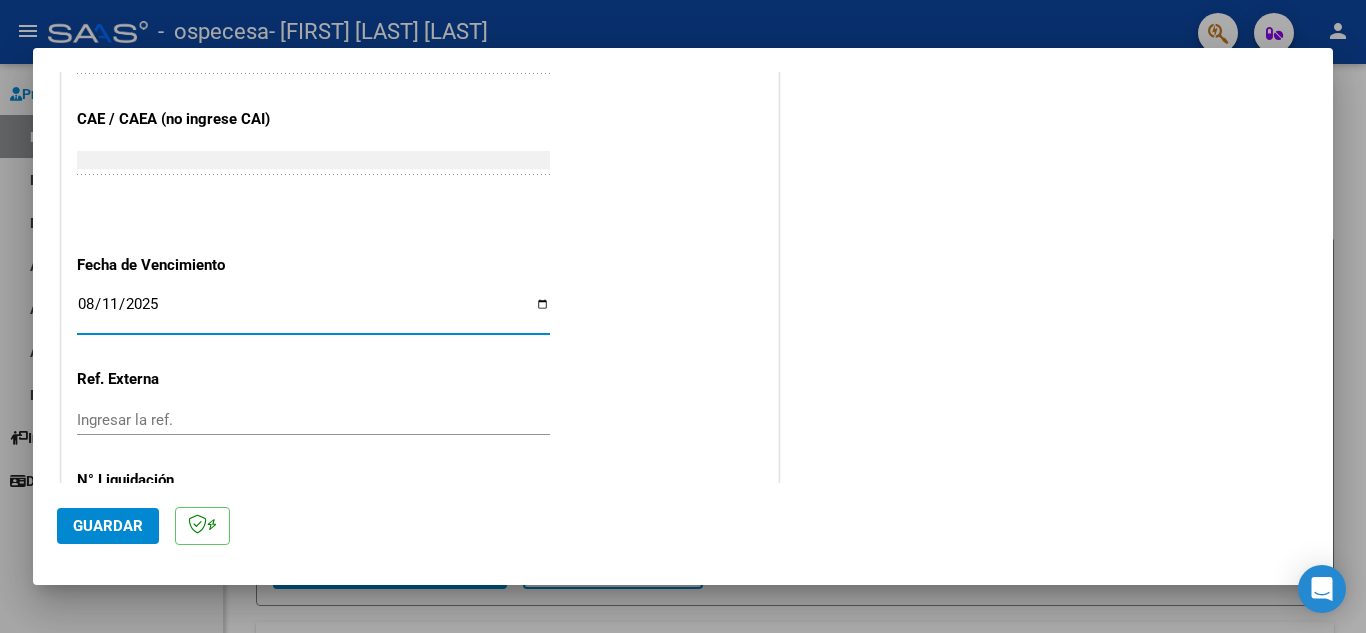 type on "2025-08-11" 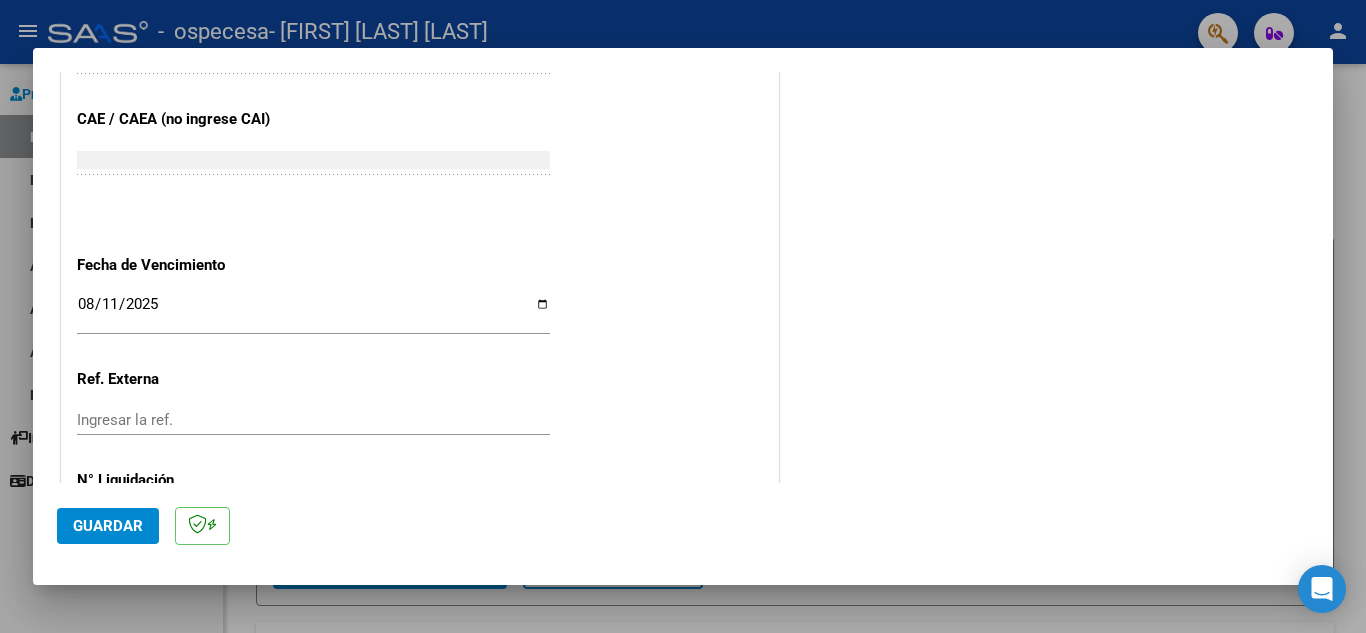 scroll, scrollTop: 1311, scrollLeft: 0, axis: vertical 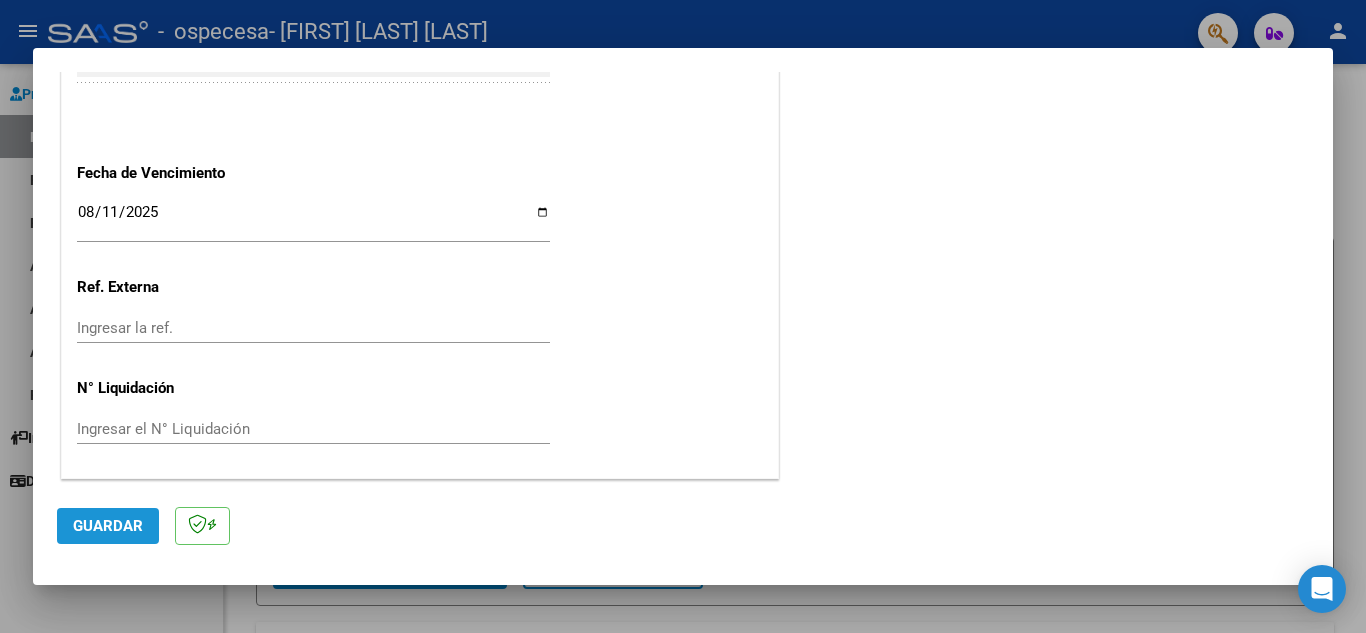 click on "Guardar" 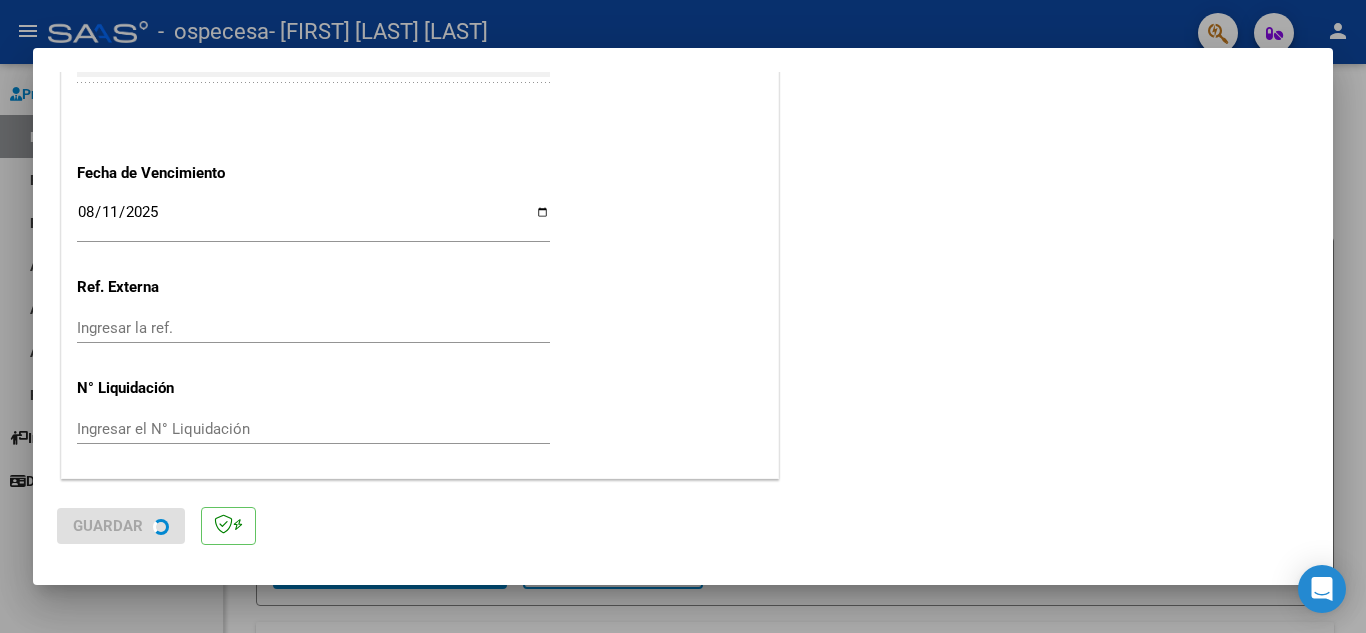 scroll, scrollTop: 0, scrollLeft: 0, axis: both 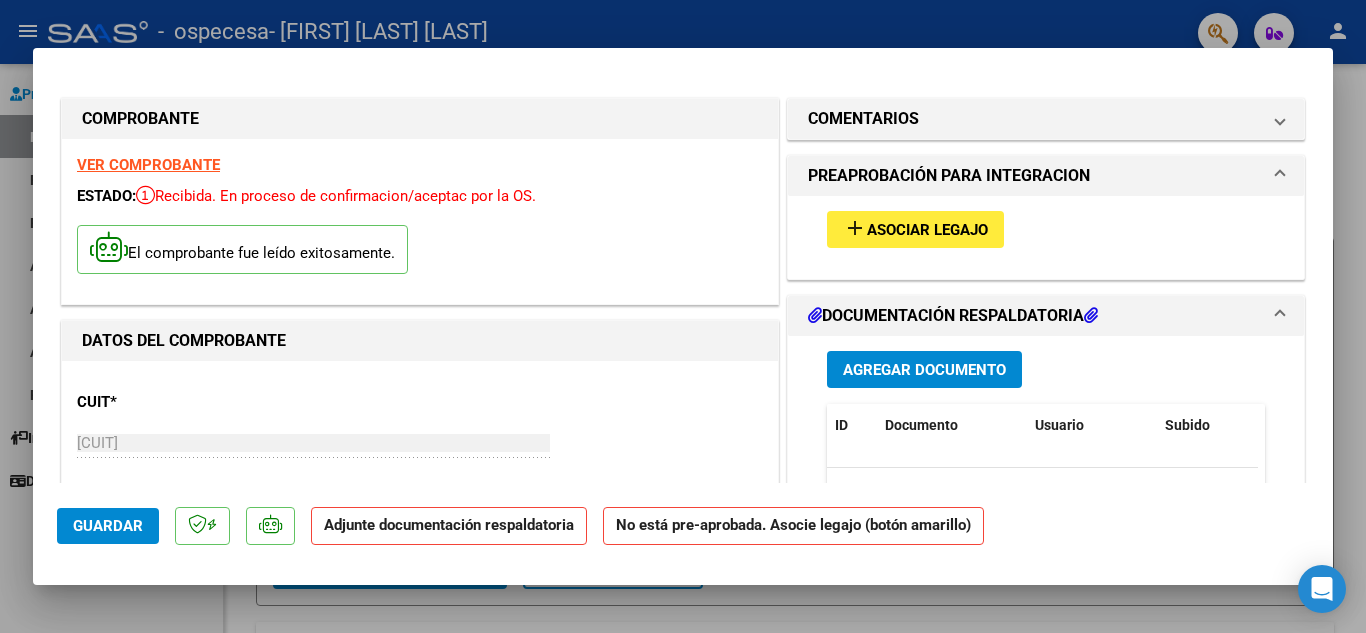 click on "Asociar Legajo" at bounding box center [927, 230] 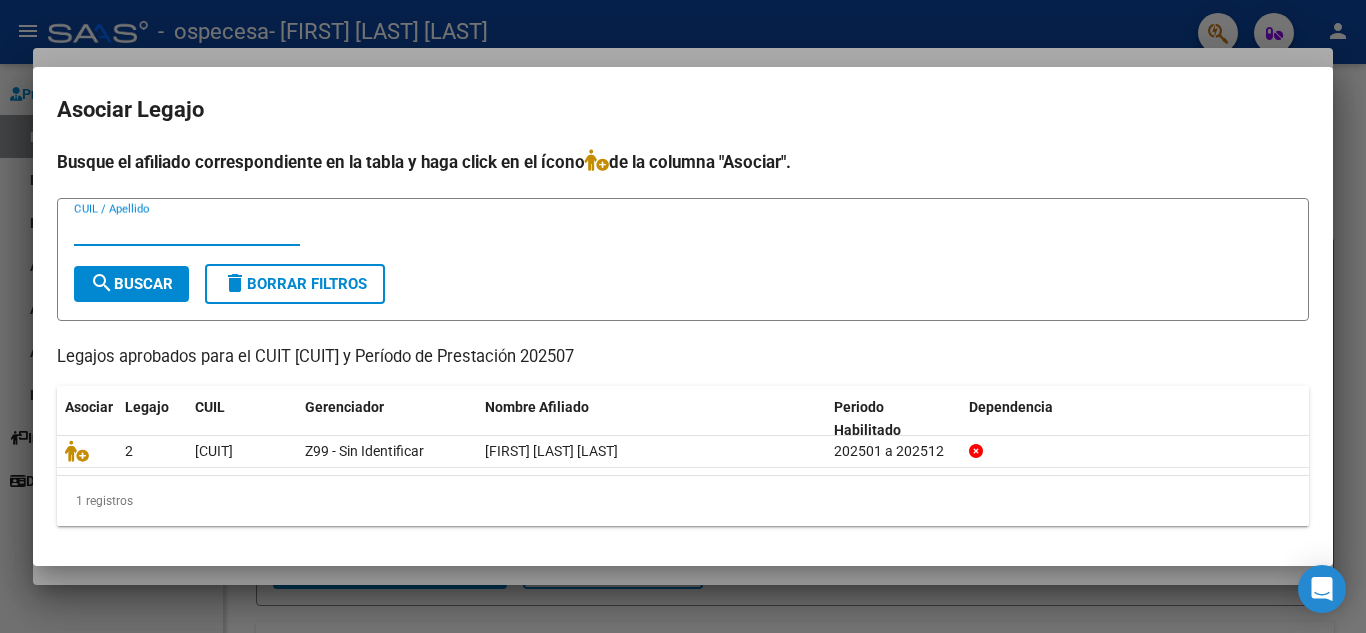 click on "CUIL / Apellido" at bounding box center [187, 230] 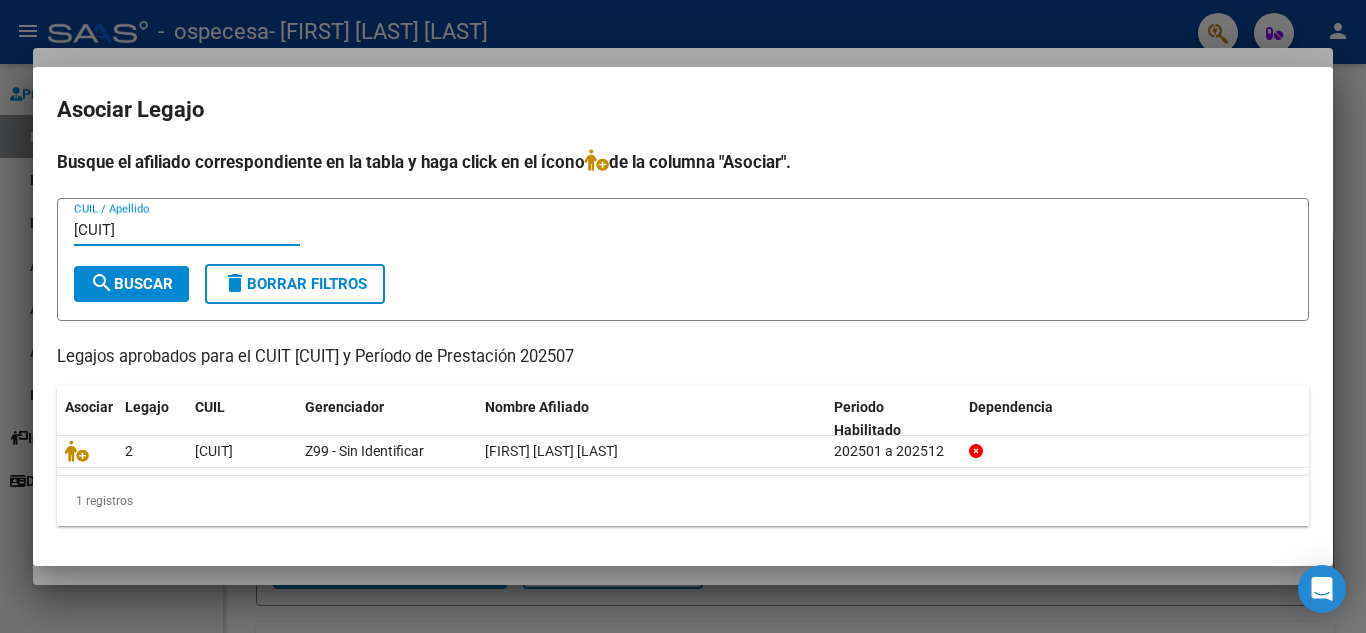 type on "[CUIT]" 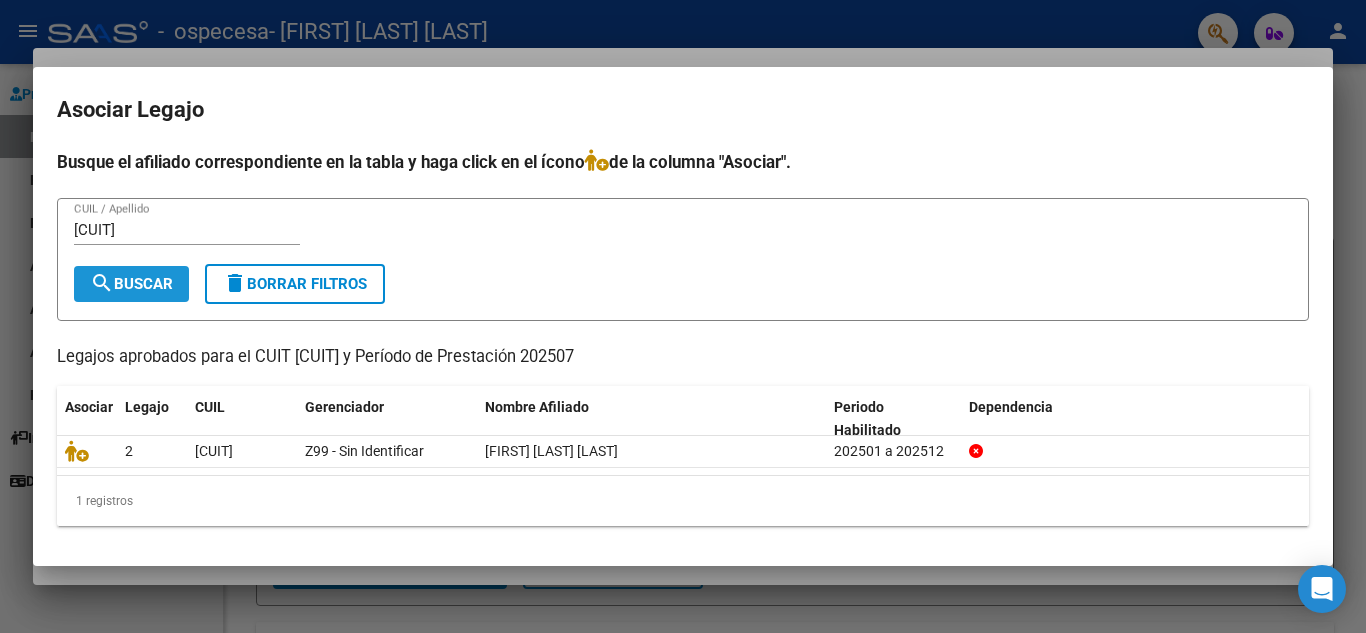 click on "search  Buscar" at bounding box center (131, 284) 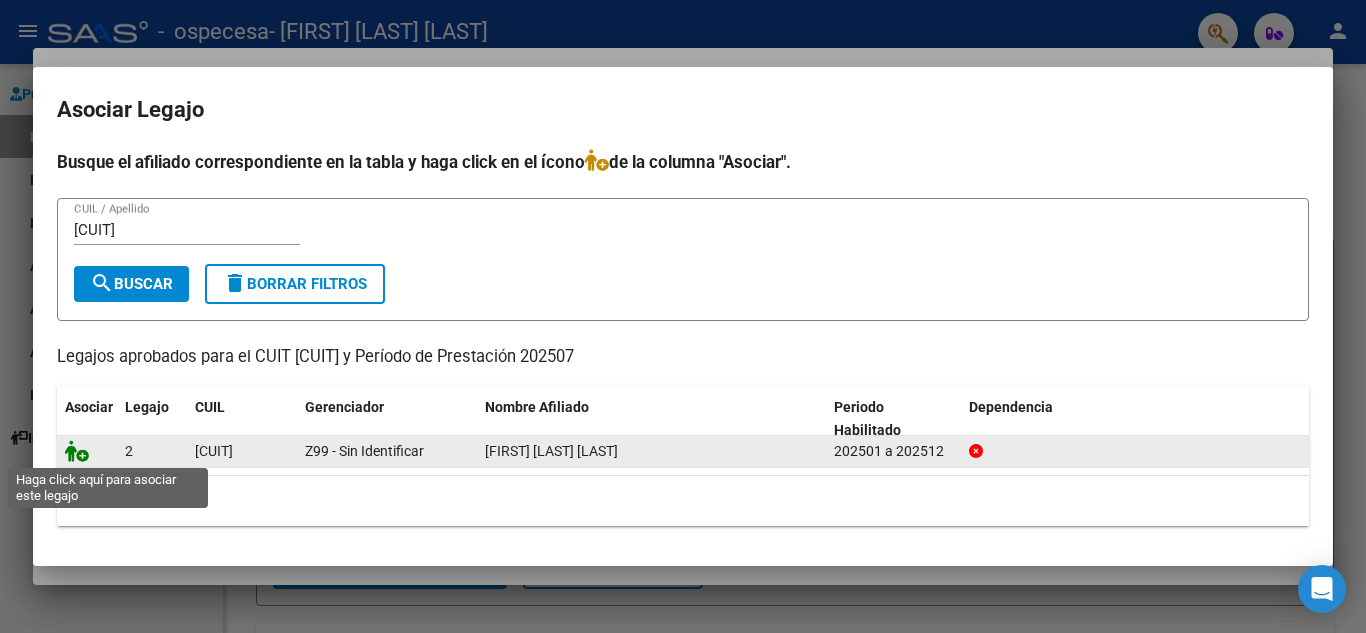 click 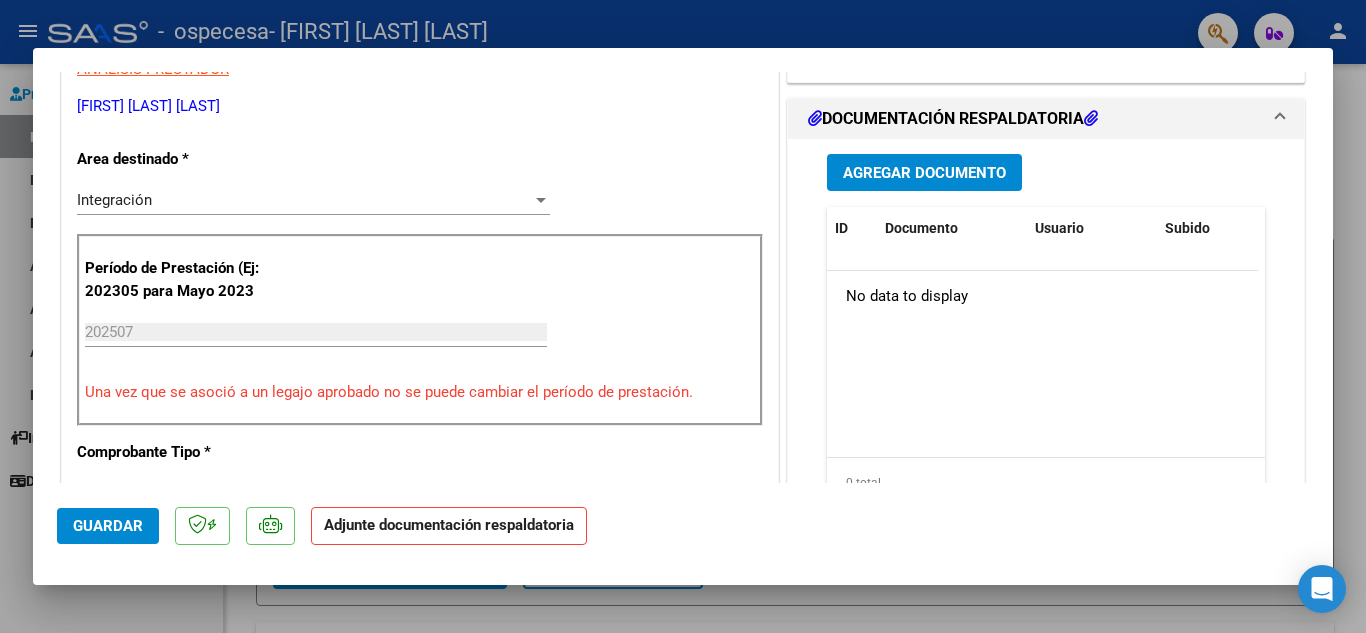 scroll, scrollTop: 439, scrollLeft: 0, axis: vertical 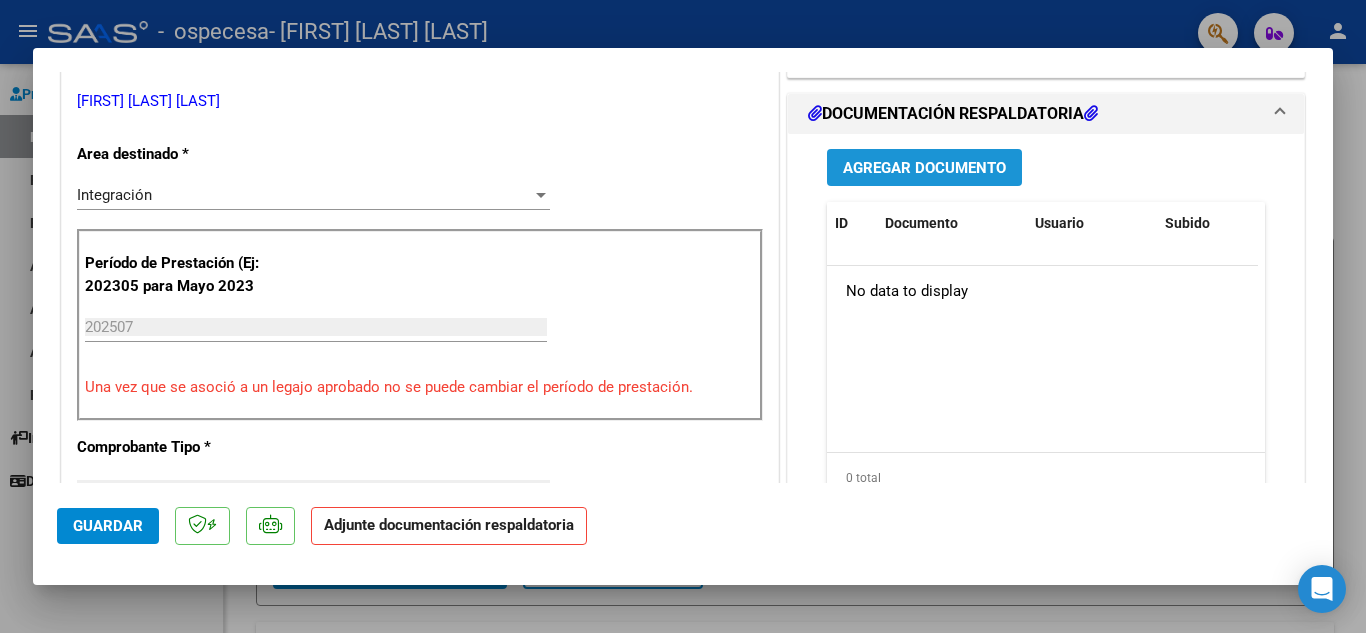 click on "Agregar Documento" at bounding box center [924, 168] 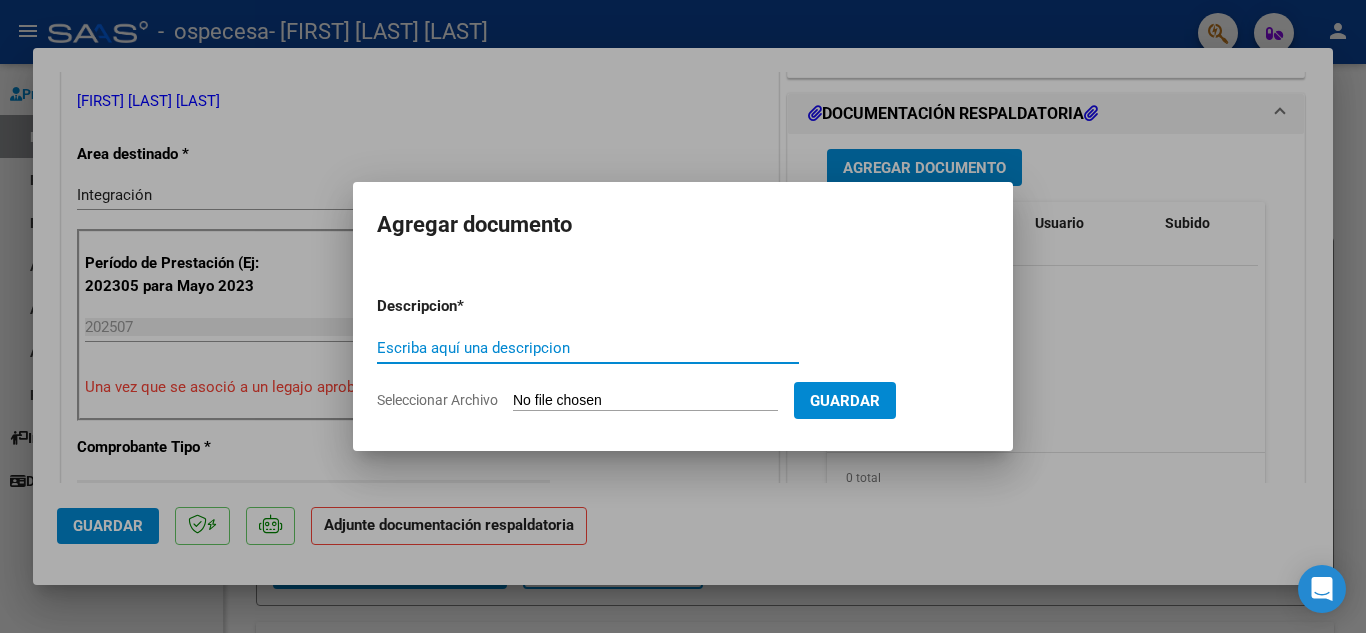 click on "Escriba aquí una descripcion" at bounding box center (588, 348) 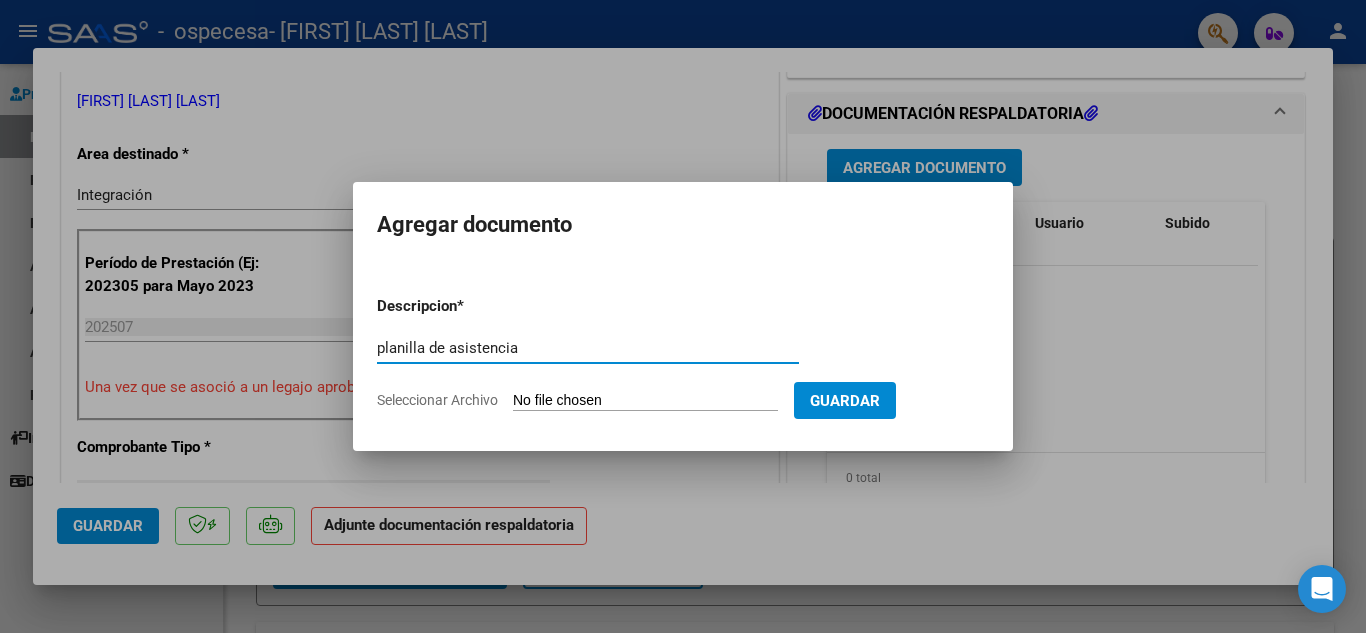 type on "planilla de asistencia" 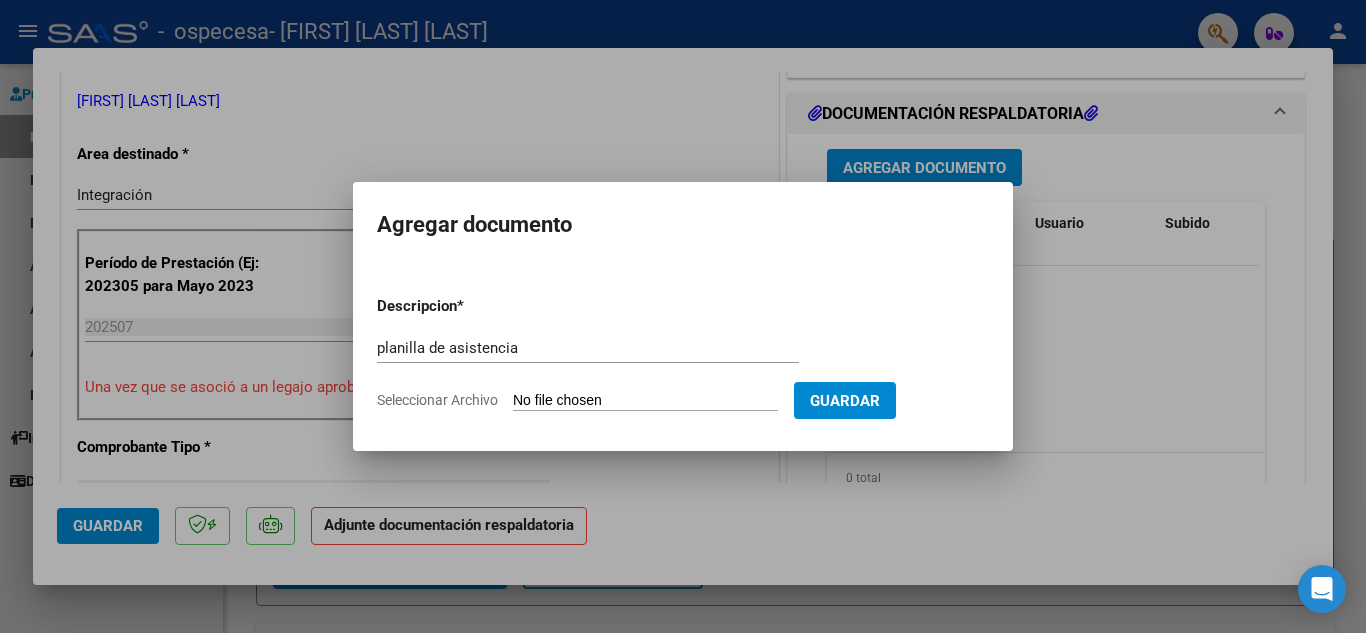 click on "Seleccionar Archivo" at bounding box center [645, 401] 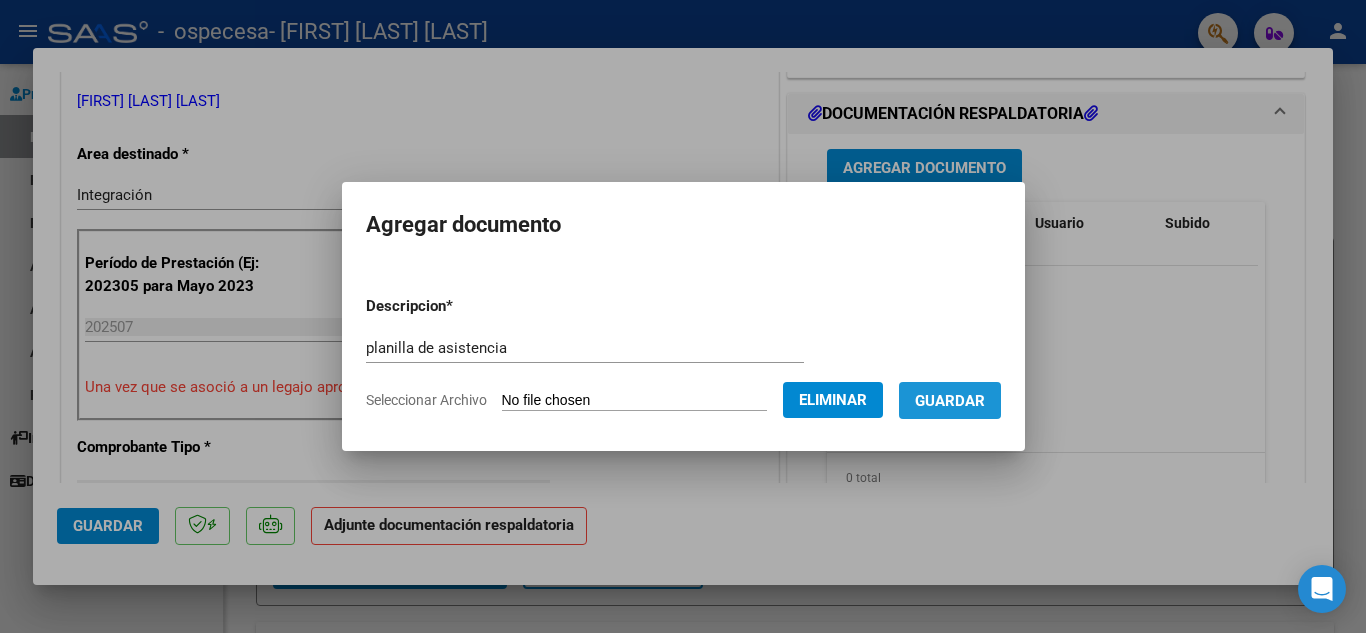 click on "Guardar" at bounding box center (950, 400) 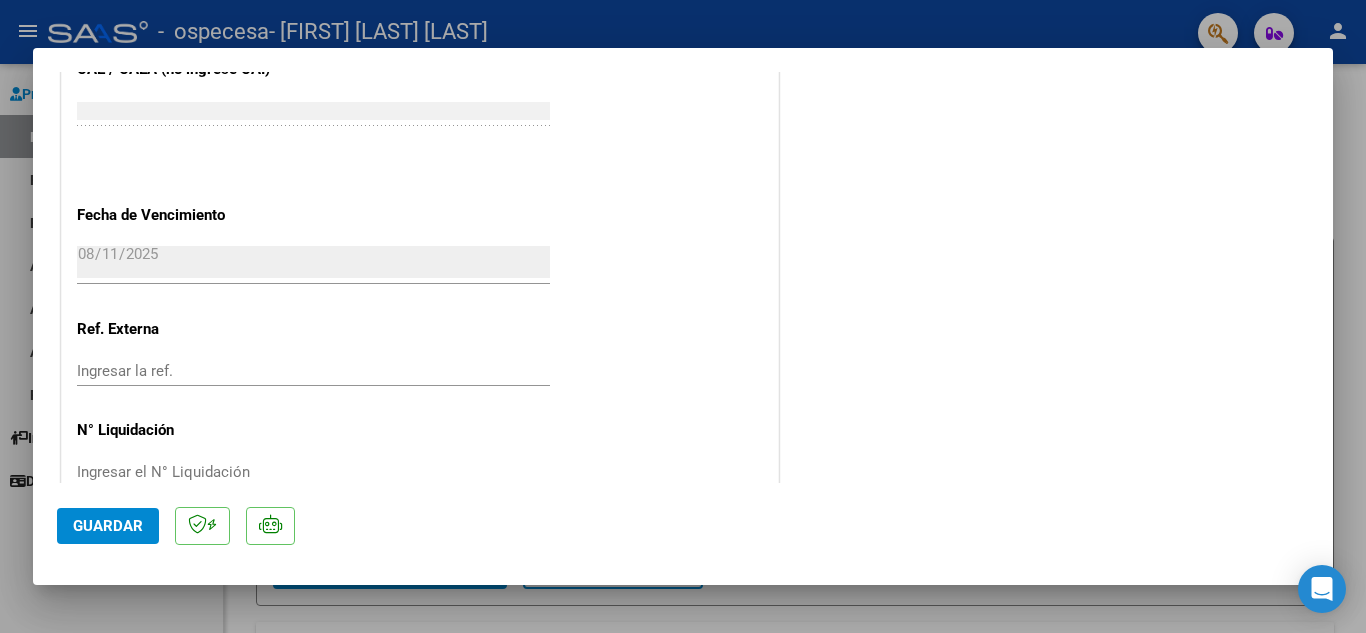 scroll, scrollTop: 1379, scrollLeft: 0, axis: vertical 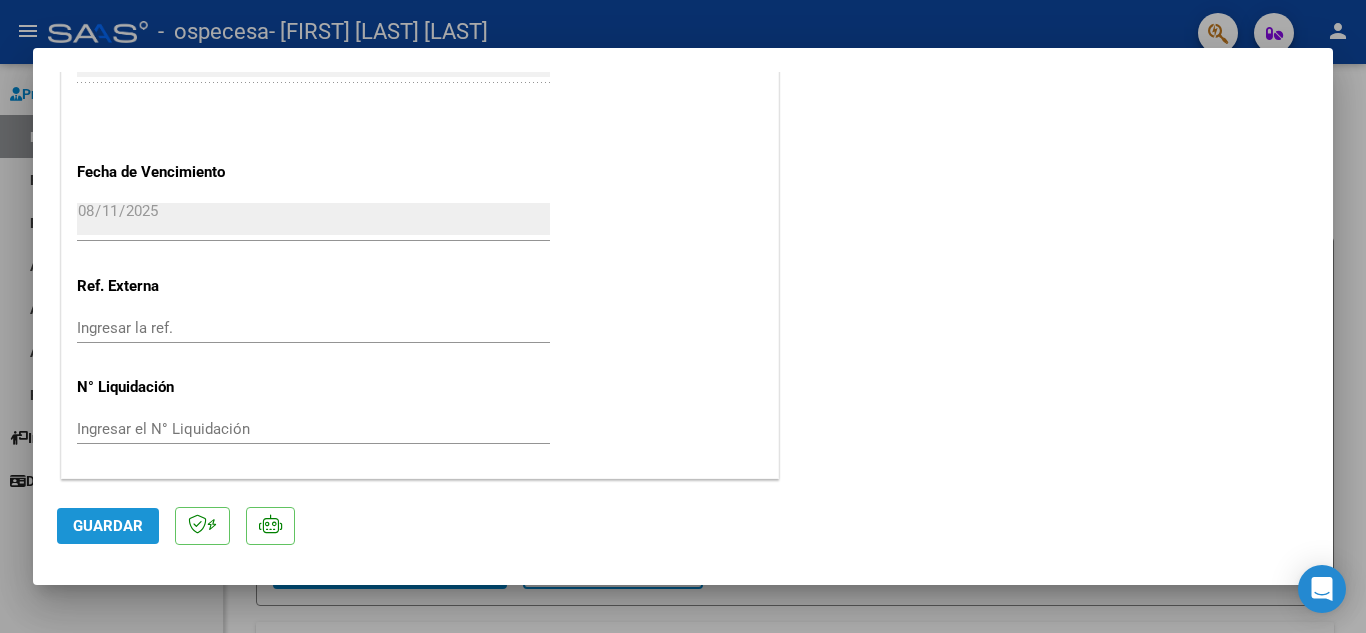 click on "Guardar" 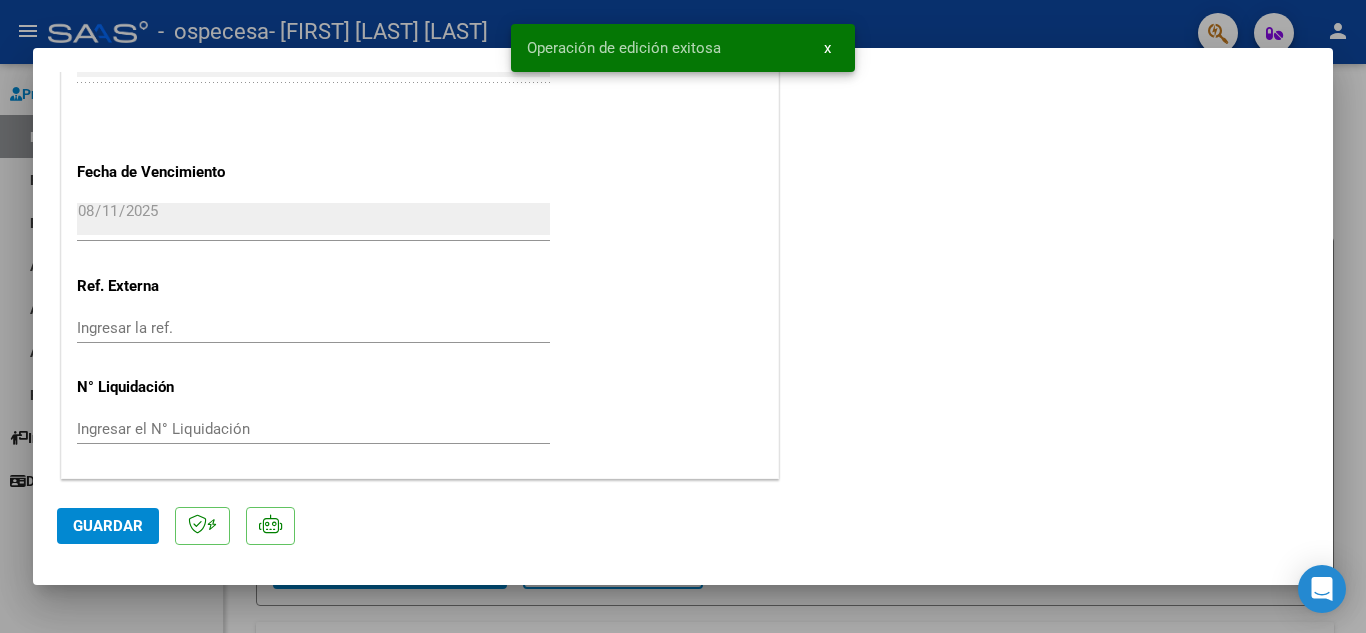 click on "x" at bounding box center (827, 48) 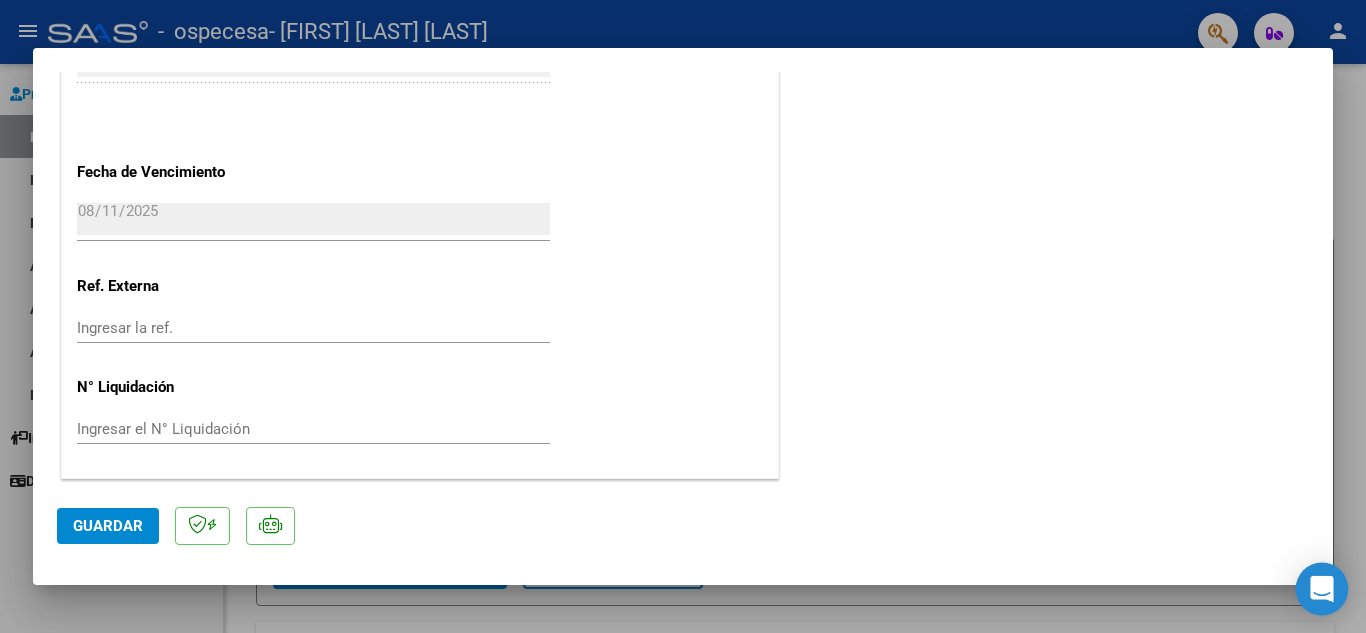 click 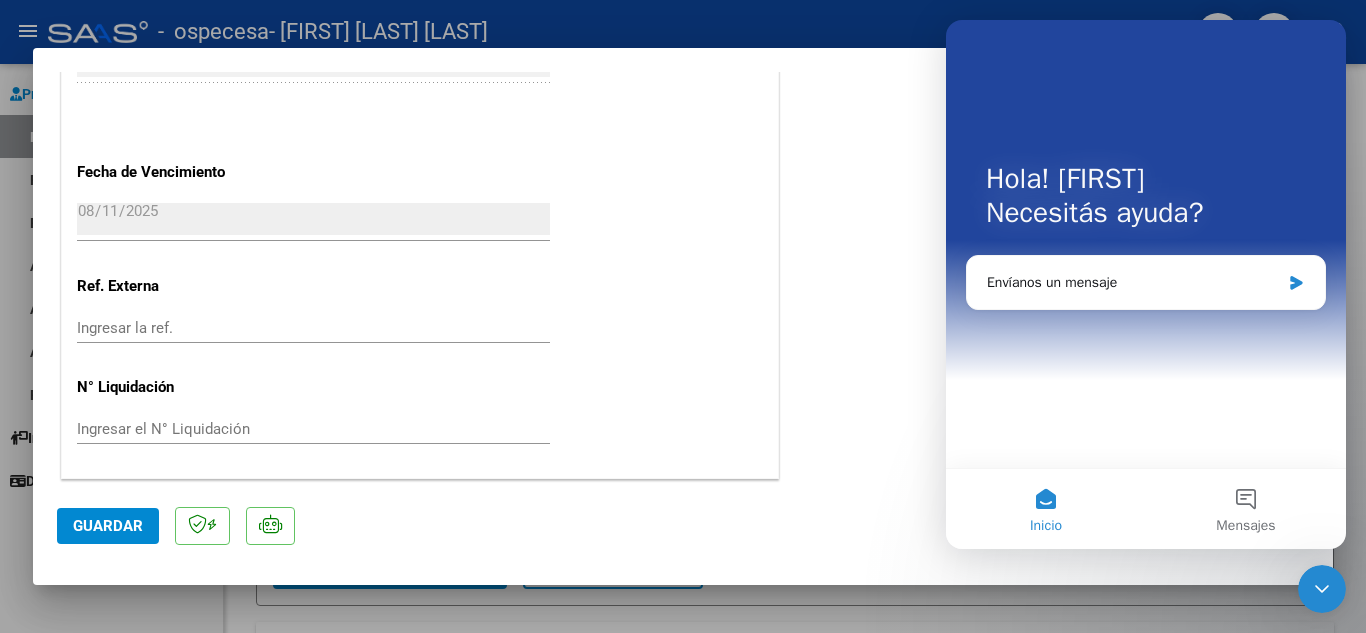 scroll, scrollTop: 0, scrollLeft: 0, axis: both 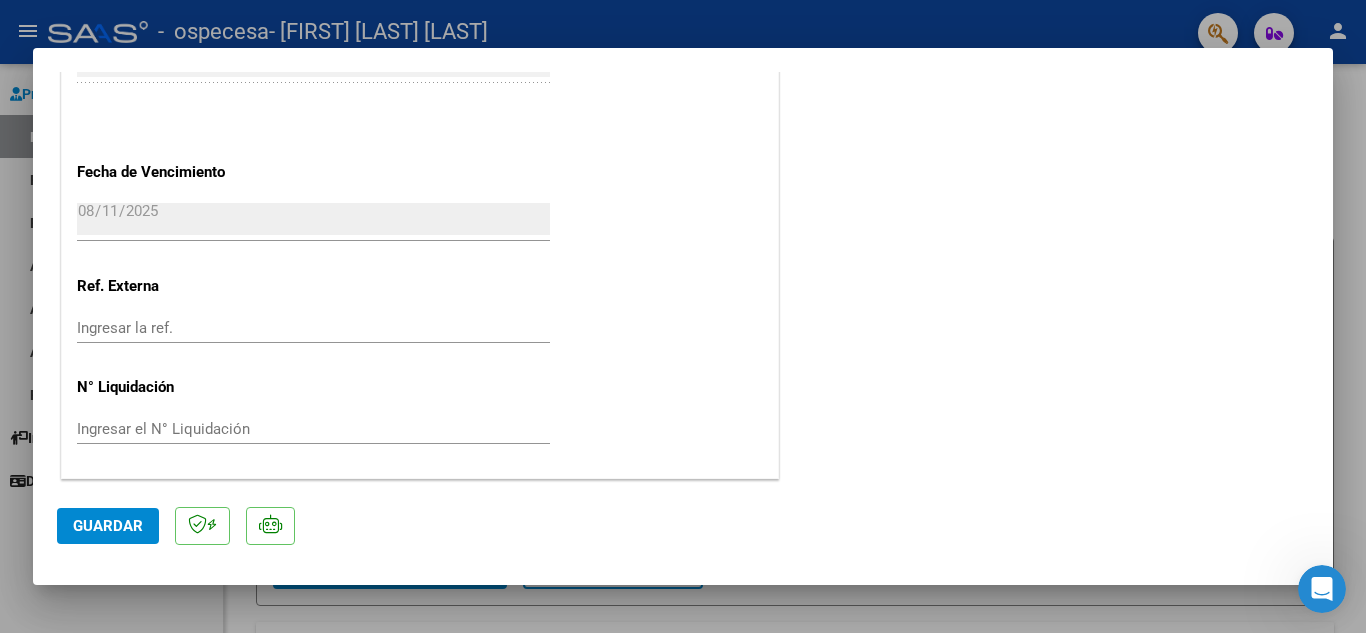 click at bounding box center [683, 316] 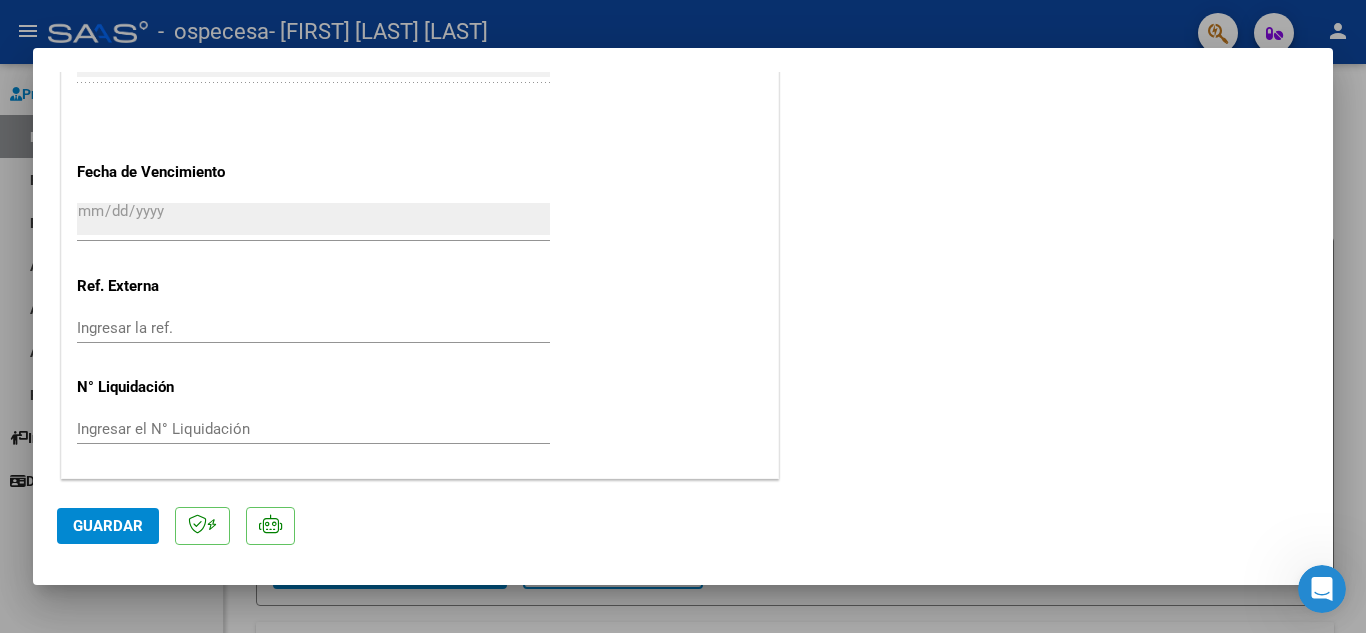 scroll, scrollTop: 0, scrollLeft: 0, axis: both 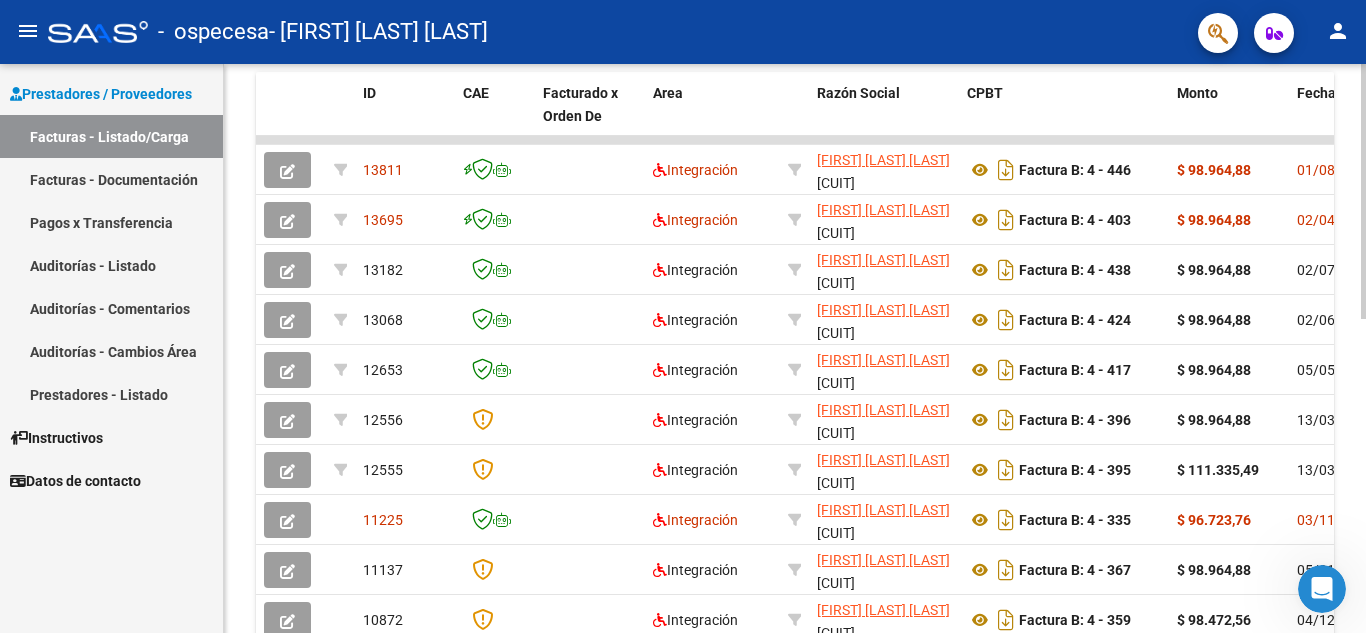click on "Video tutorial   PRESTADORES -> Listado de CPBTs Emitidos por Prestadores / Proveedores (alt+q)   Cargar Comprobante
cloud_download  CSV  cloud_download  EXCEL  cloud_download  Estandar   Descarga Masiva
Filtros Id Area Area Todos Confirmado   Mostrar totalizadores   FILTROS DEL COMPROBANTE  Comprobante Tipo Comprobante Tipo Start date – End date Fec. Comprobante Desde / Hasta Días Emisión Desde(cant. días) Días Emisión Hasta(cant. días) CUIT / Razón Social Pto. Venta Nro. Comprobante Código SSS CAE Válido CAE Válido Todos Cargado Módulo Hosp. Todos Tiene facturacion Apócrifa Hospital Refes  FILTROS DE INTEGRACION  Período De Prestación Campos del Archivo de Rendición Devuelto x SSS (dr_envio) Todos Rendido x SSS (dr_envio) Tipo de Registro Tipo de Registro Período Presentación Período Presentación Campos del Legajo Asociado (preaprobación) Afiliado Legajo (cuil/nombre) Todos Solo facturas preaprobadas  MAS FILTROS  Todos Con Doc. Respaldatoria Todos Con Trazabilidad Todos – – 3" 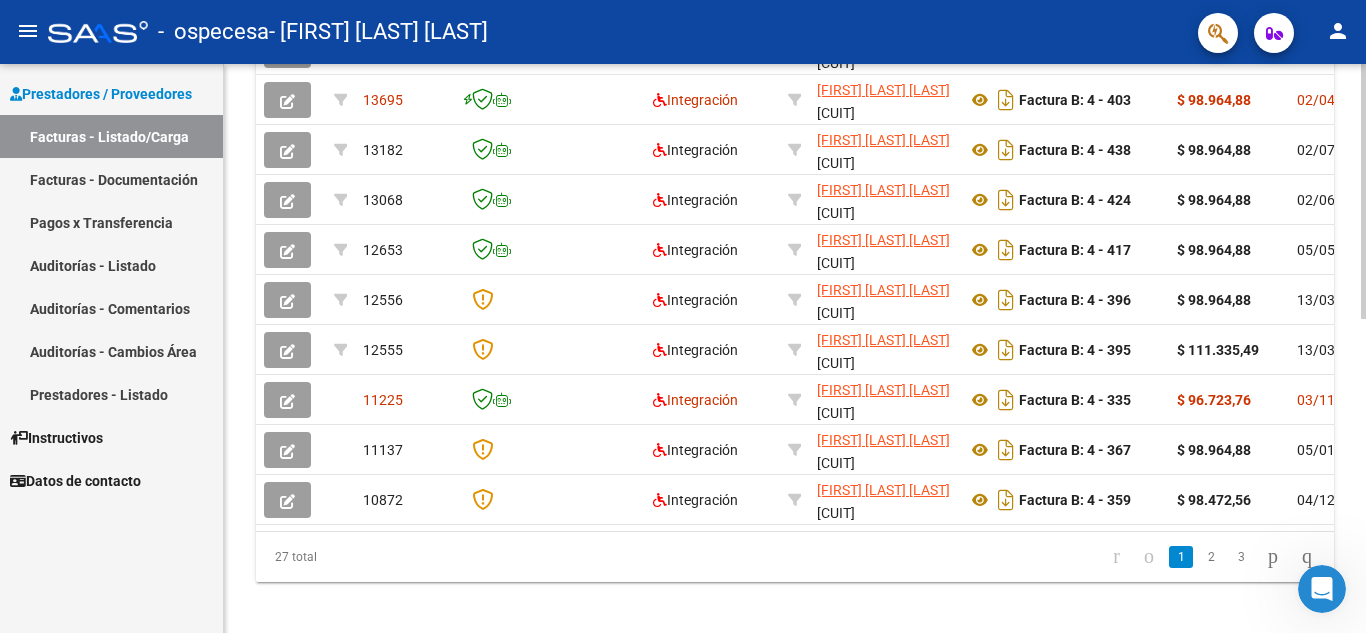 scroll, scrollTop: 699, scrollLeft: 0, axis: vertical 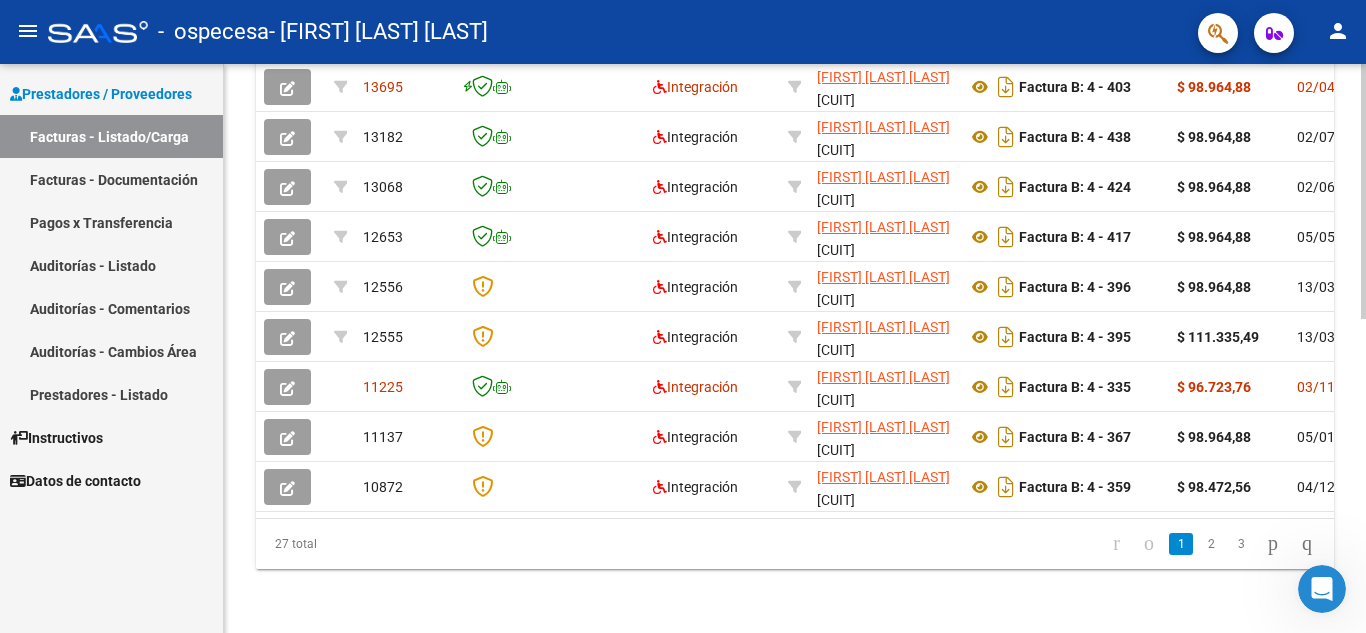 click 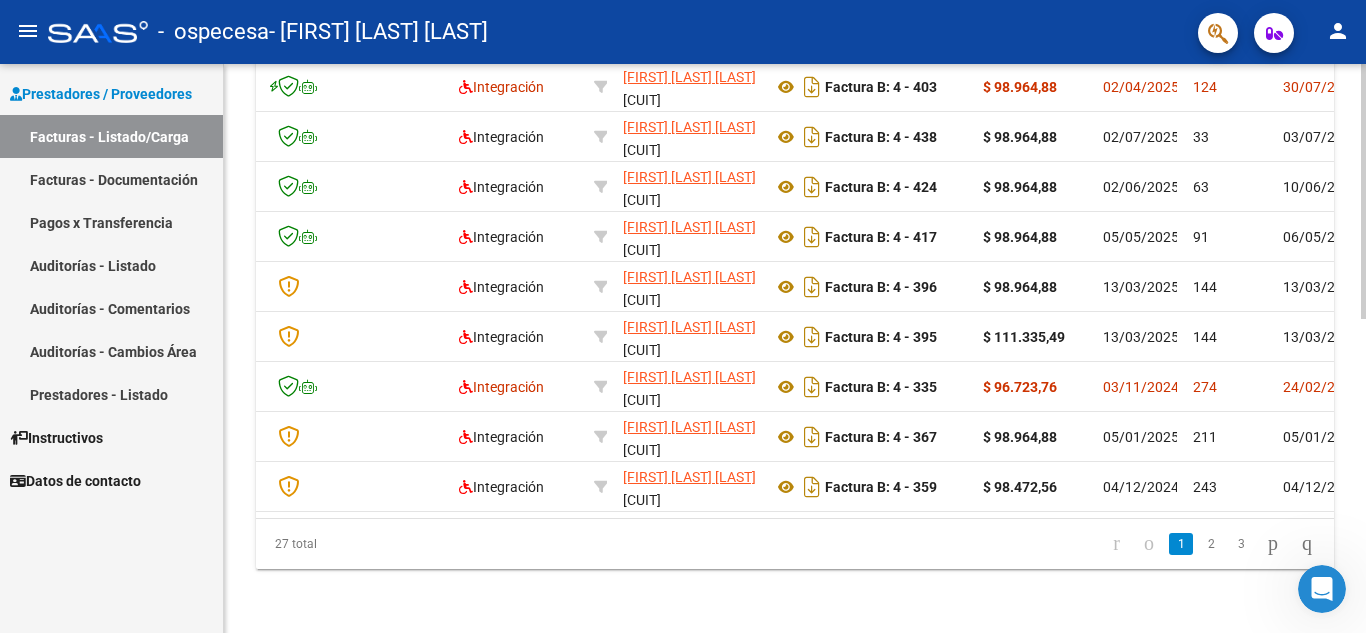 scroll, scrollTop: 0, scrollLeft: 198, axis: horizontal 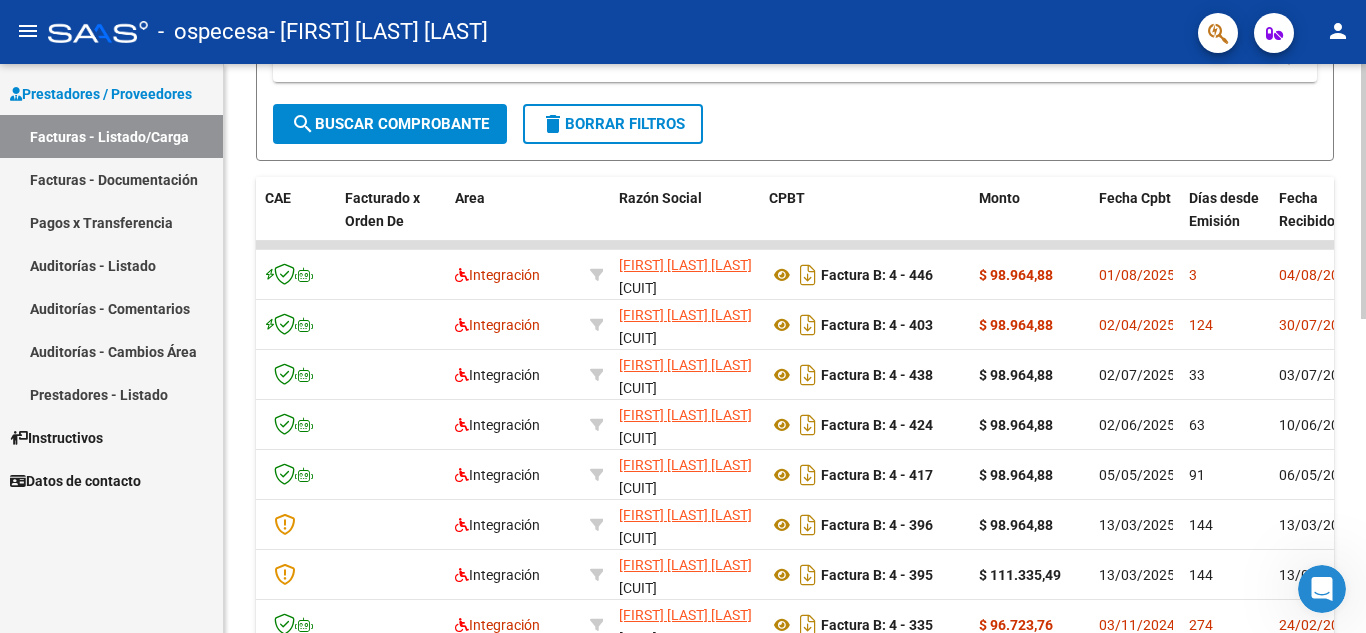 click on "Video tutorial   PRESTADORES -> Listado de CPBTs Emitidos por Prestadores / Proveedores (alt+q)   Cargar Comprobante
cloud_download  CSV  cloud_download  EXCEL  cloud_download  Estandar   Descarga Masiva
Filtros Id Area Area Todos Confirmado   Mostrar totalizadores   FILTROS DEL COMPROBANTE  Comprobante Tipo Comprobante Tipo Start date – End date Fec. Comprobante Desde / Hasta Días Emisión Desde(cant. días) Días Emisión Hasta(cant. días) CUIT / Razón Social Pto. Venta Nro. Comprobante Código SSS CAE Válido CAE Válido Todos Cargado Módulo Hosp. Todos Tiene facturacion Apócrifa Hospital Refes  FILTROS DE INTEGRACION  Período De Prestación Campos del Archivo de Rendición Devuelto x SSS (dr_envio) Todos Rendido x SSS (dr_envio) Tipo de Registro Tipo de Registro Período Presentación Período Presentación Campos del Legajo Asociado (preaprobación) Afiliado Legajo (cuil/nombre) Todos Solo facturas preaprobadas  MAS FILTROS  Todos Con Doc. Respaldatoria Todos Con Trazabilidad Todos – – 3" 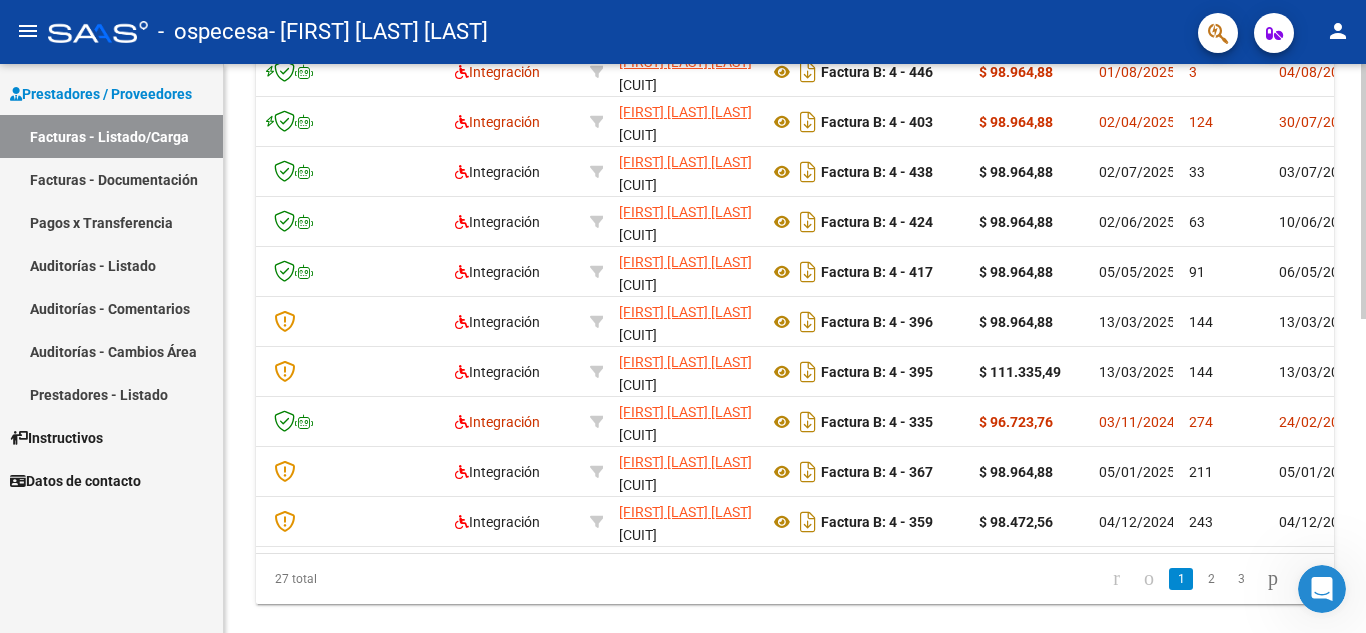 click 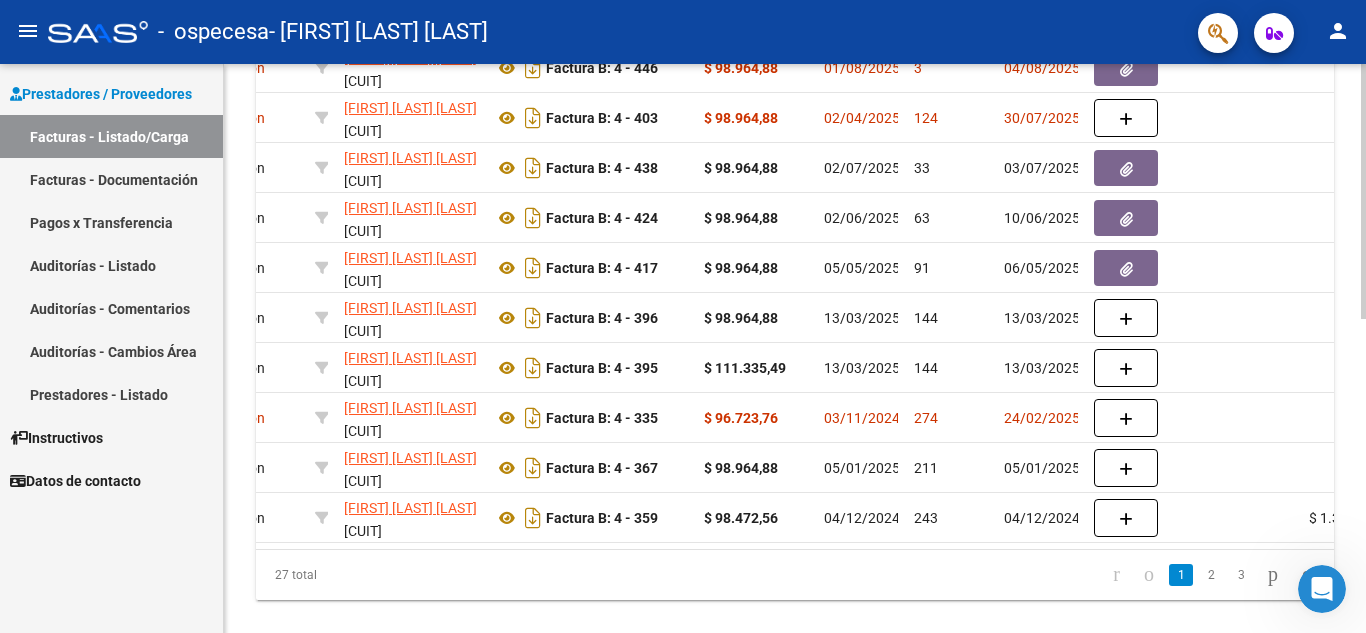 scroll, scrollTop: 0, scrollLeft: 477, axis: horizontal 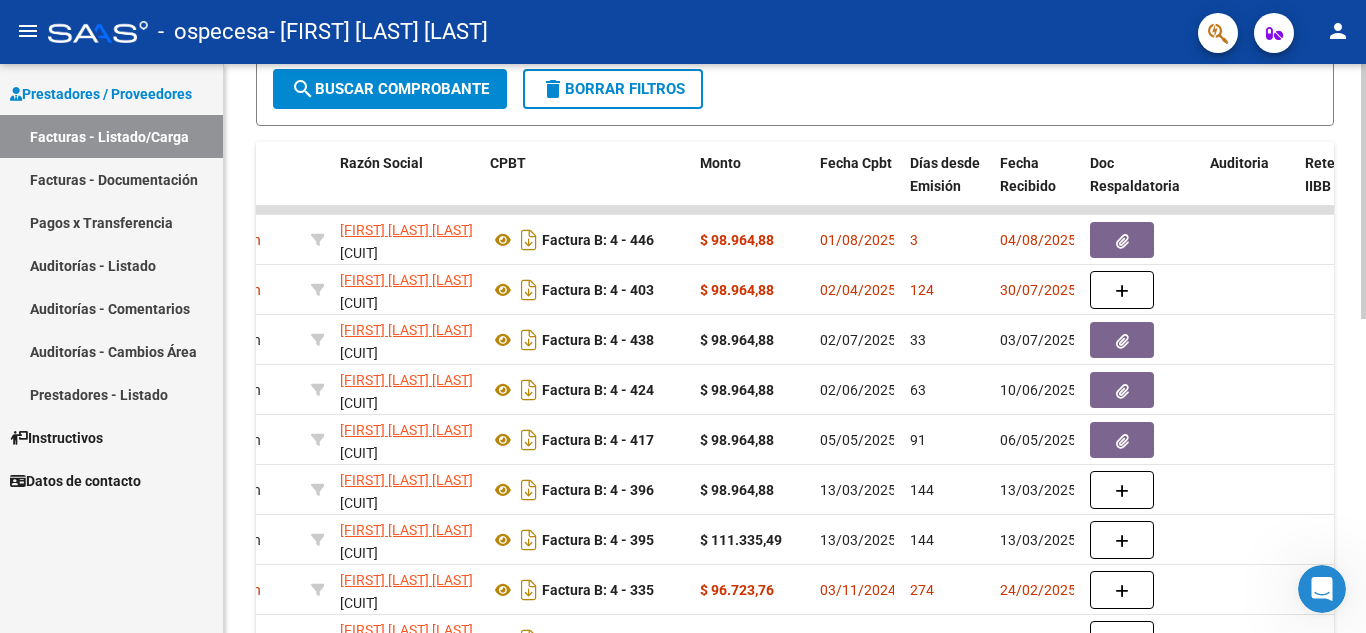 click on "Video tutorial   PRESTADORES -> Listado de CPBTs Emitidos por Prestadores / Proveedores (alt+q)   Cargar Comprobante
cloud_download  CSV  cloud_download  EXCEL  cloud_download  Estandar   Descarga Masiva
Filtros Id Area Area Todos Confirmado   Mostrar totalizadores   FILTROS DEL COMPROBANTE  Comprobante Tipo Comprobante Tipo Start date – End date Fec. Comprobante Desde / Hasta Días Emisión Desde(cant. días) Días Emisión Hasta(cant. días) CUIT / Razón Social Pto. Venta Nro. Comprobante Código SSS CAE Válido CAE Válido Todos Cargado Módulo Hosp. Todos Tiene facturacion Apócrifa Hospital Refes  FILTROS DE INTEGRACION  Período De Prestación Campos del Archivo de Rendición Devuelto x SSS (dr_envio) Todos Rendido x SSS (dr_envio) Tipo de Registro Tipo de Registro Período Presentación Período Presentación Campos del Legajo Asociado (preaprobación) Afiliado Legajo (cuil/nombre) Todos Solo facturas preaprobadas  MAS FILTROS  Todos Con Doc. Respaldatoria Todos Con Trazabilidad Todos – – 3" 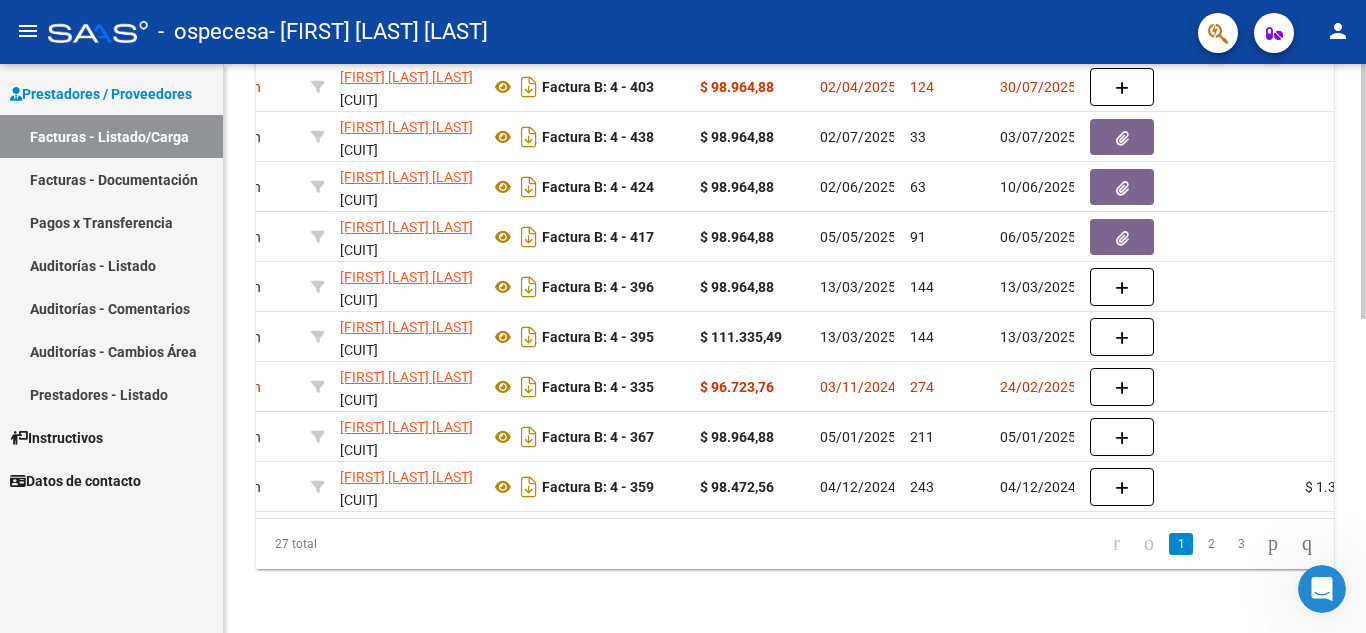 scroll, scrollTop: 699, scrollLeft: 0, axis: vertical 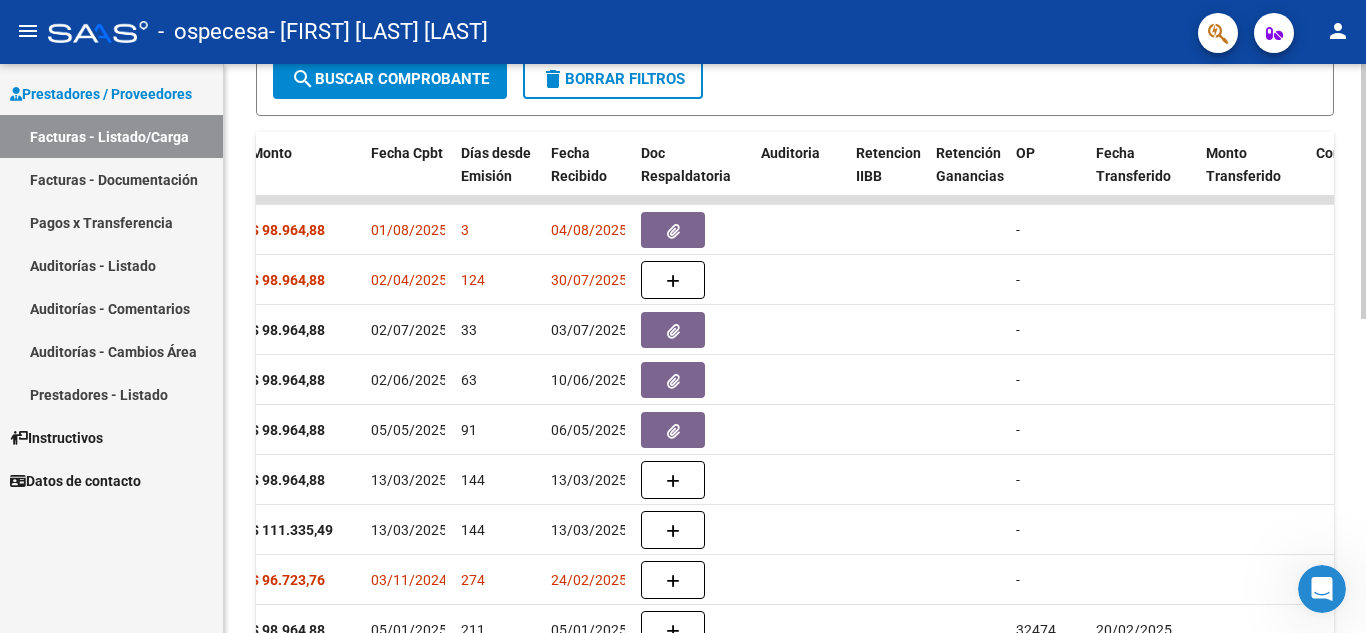 click on "Video tutorial   PRESTADORES -> Listado de CPBTs Emitidos por Prestadores / Proveedores (alt+q)   Cargar Comprobante
cloud_download  CSV  cloud_download  EXCEL  cloud_download  Estandar   Descarga Masiva
Filtros Id Area Area Todos Confirmado   Mostrar totalizadores   FILTROS DEL COMPROBANTE  Comprobante Tipo Comprobante Tipo Start date – End date Fec. Comprobante Desde / Hasta Días Emisión Desde(cant. días) Días Emisión Hasta(cant. días) CUIT / Razón Social Pto. Venta Nro. Comprobante Código SSS CAE Válido CAE Válido Todos Cargado Módulo Hosp. Todos Tiene facturacion Apócrifa Hospital Refes  FILTROS DE INTEGRACION  Período De Prestación Campos del Archivo de Rendición Devuelto x SSS (dr_envio) Todos Rendido x SSS (dr_envio) Tipo de Registro Tipo de Registro Período Presentación Período Presentación Campos del Legajo Asociado (preaprobación) Afiliado Legajo (cuil/nombre) Todos Solo facturas preaprobadas  MAS FILTROS  Todos Con Doc. Respaldatoria Todos Con Trazabilidad Todos – – 3" 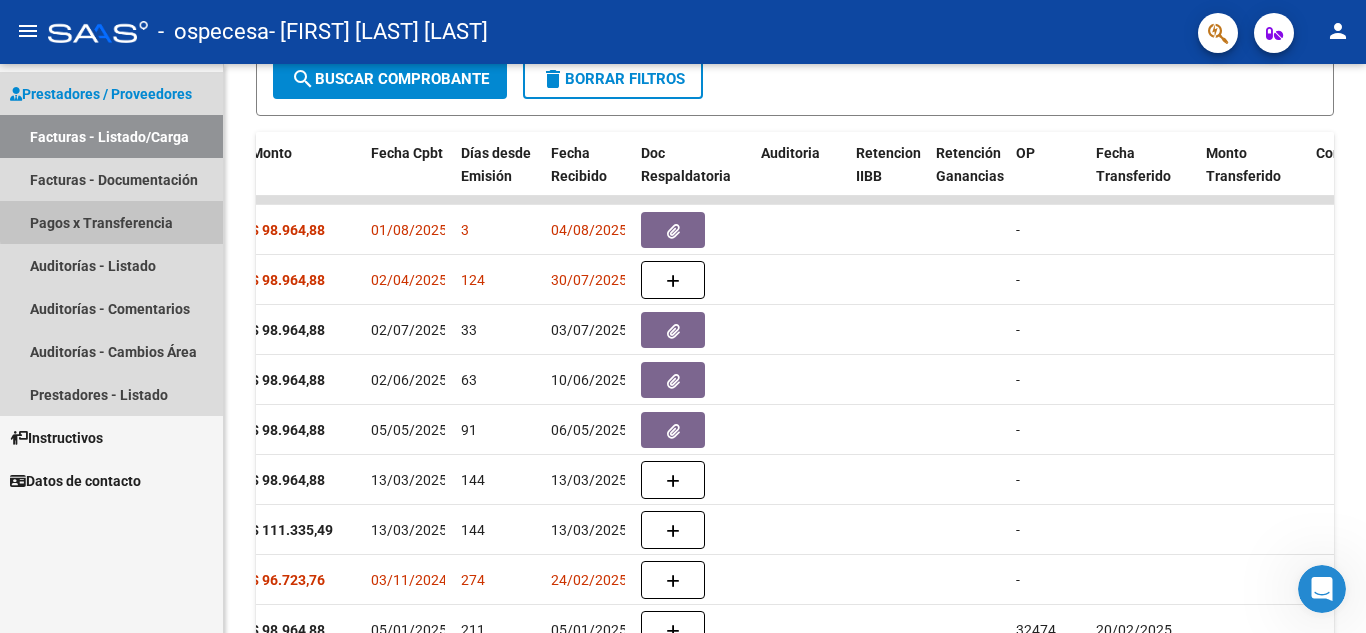 click on "Pagos x Transferencia" at bounding box center (111, 222) 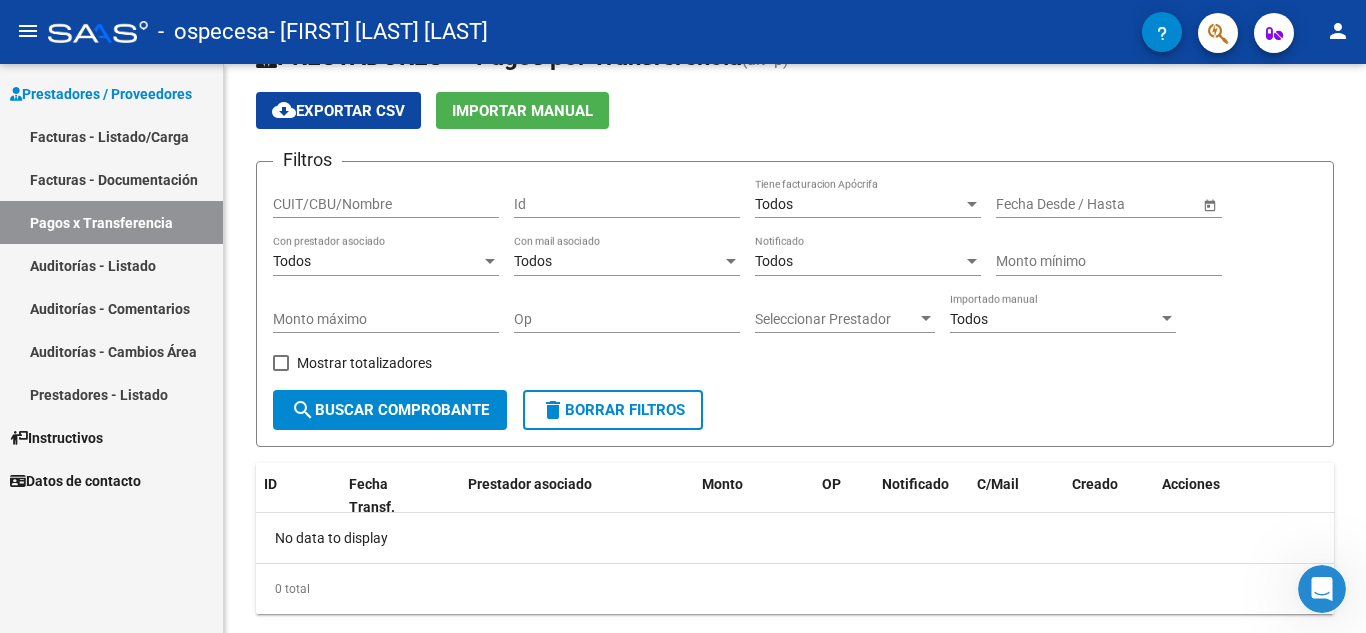 scroll, scrollTop: 100, scrollLeft: 0, axis: vertical 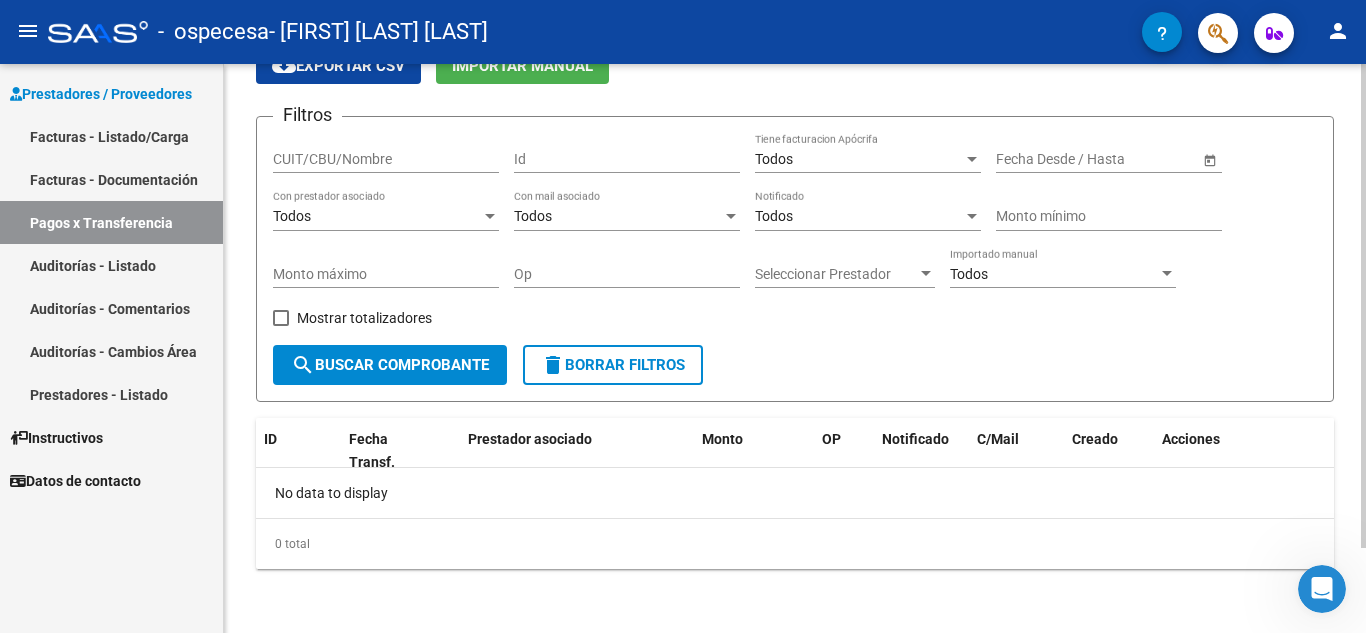 click on "Filtros CUIT/CBU/Nombre Id Todos Tiene facturacion Apócrifa Start date – End date Fecha Desde / Hasta Todos Con prestador asociado Todos Con mail asociado Todos Notificado Monto mínimo Monto máximo Op Seleccionar Prestador Seleccionar Prestador Todos Importado manual    Mostrar totalizadores" 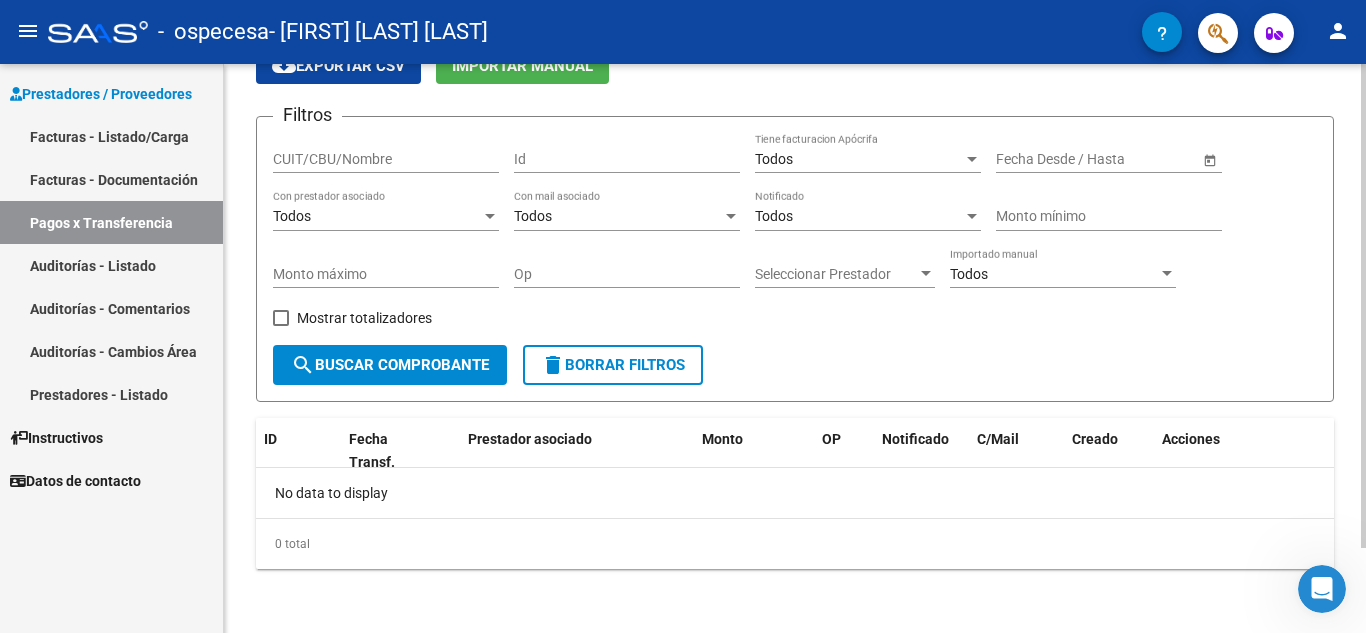 click 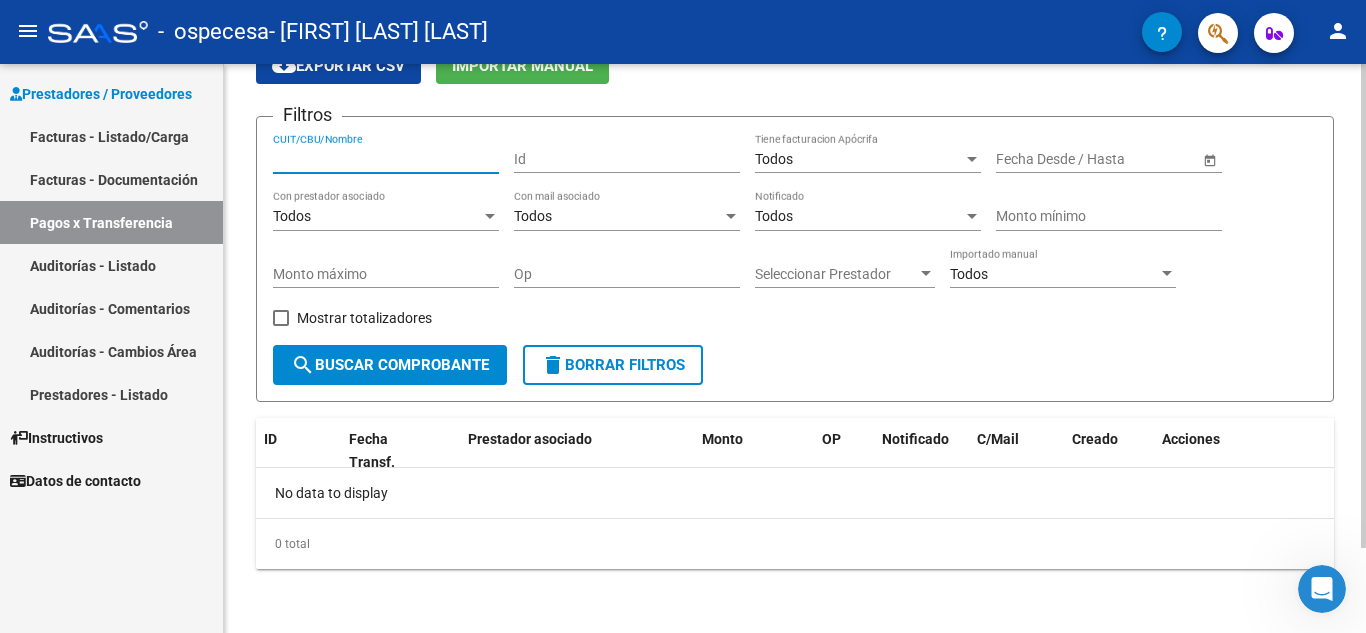 click on "CUIT/CBU/Nombre" at bounding box center (386, 159) 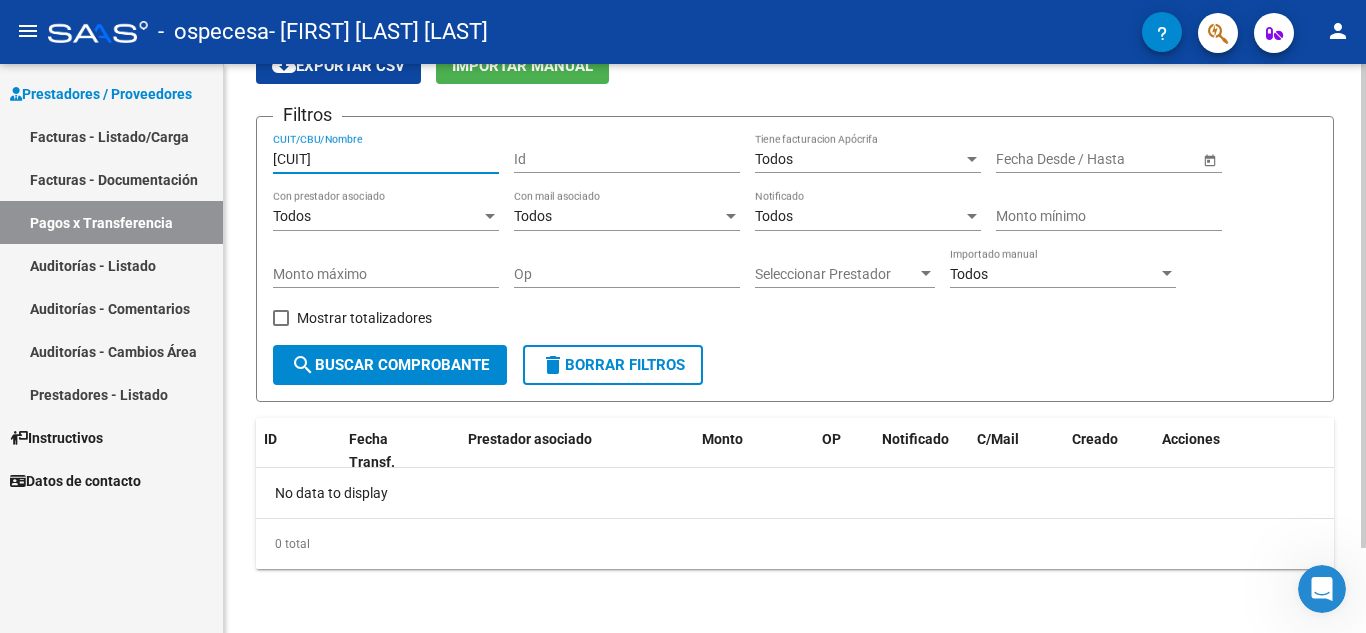 type on "[CUIT]" 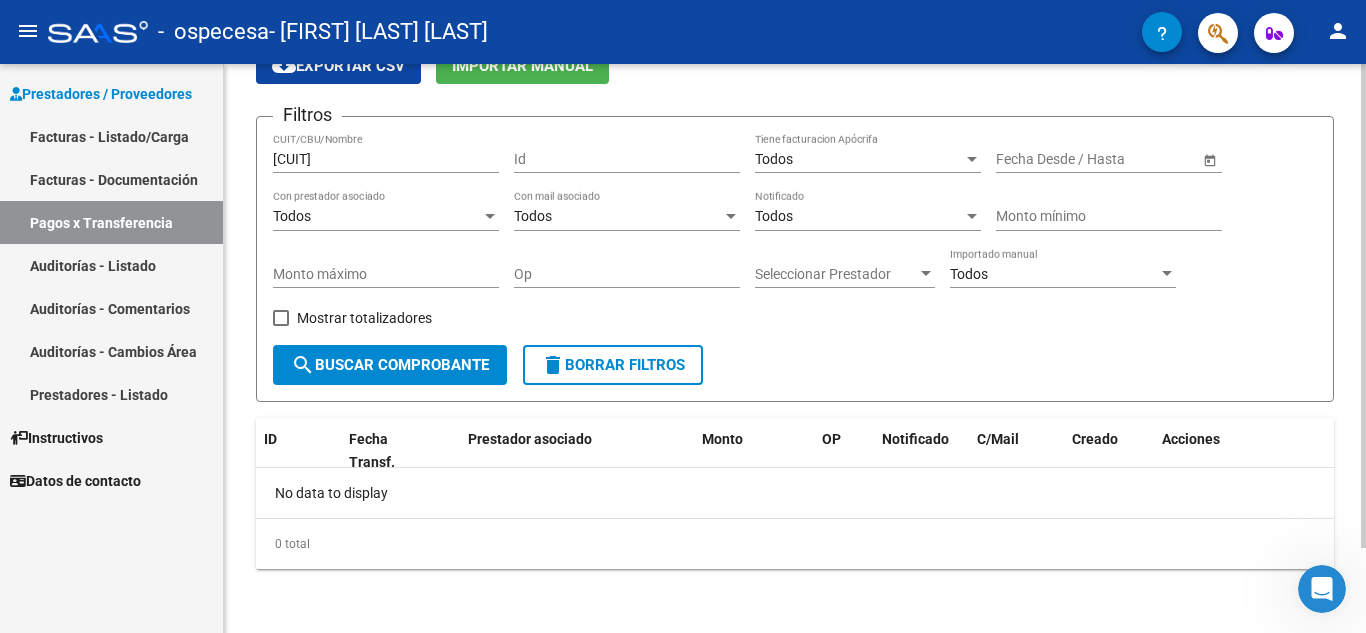 click 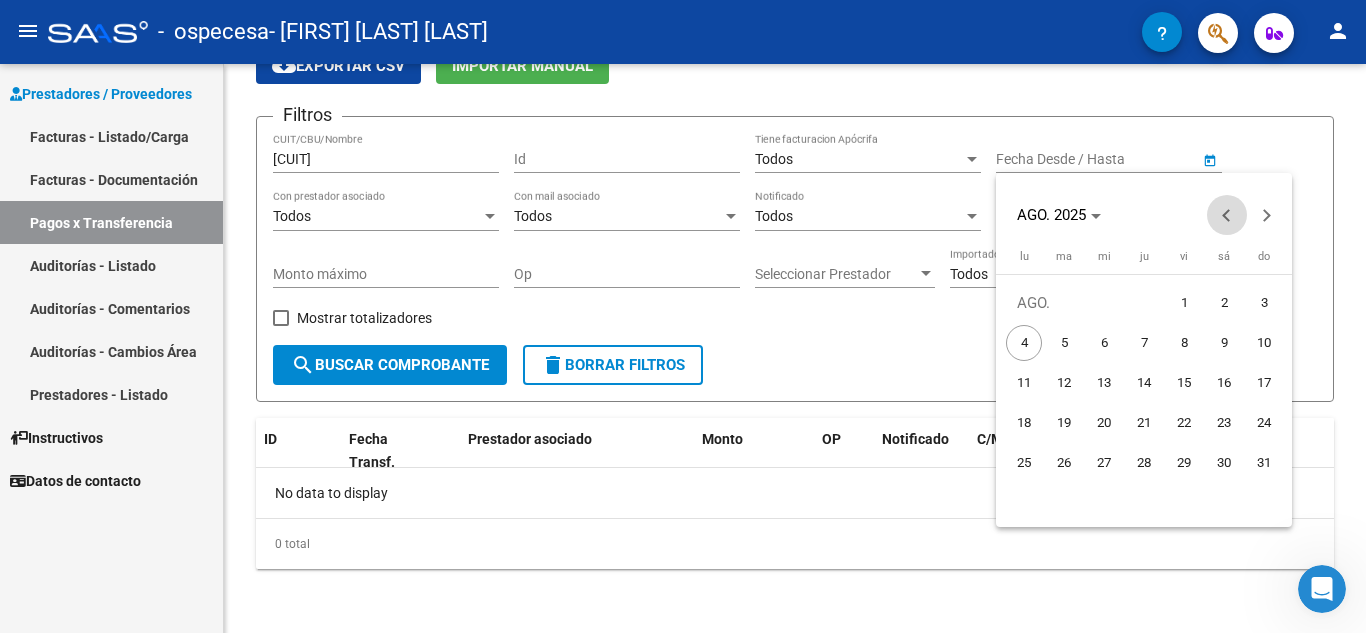 click at bounding box center (1227, 215) 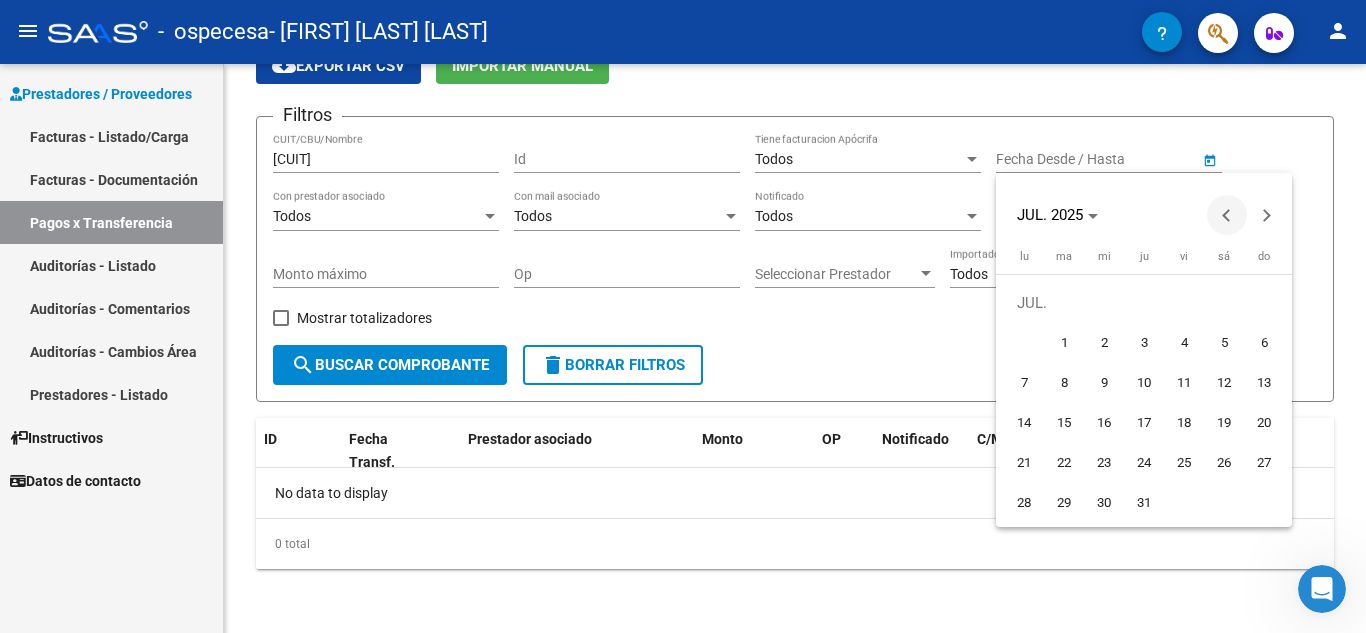 click at bounding box center [1227, 215] 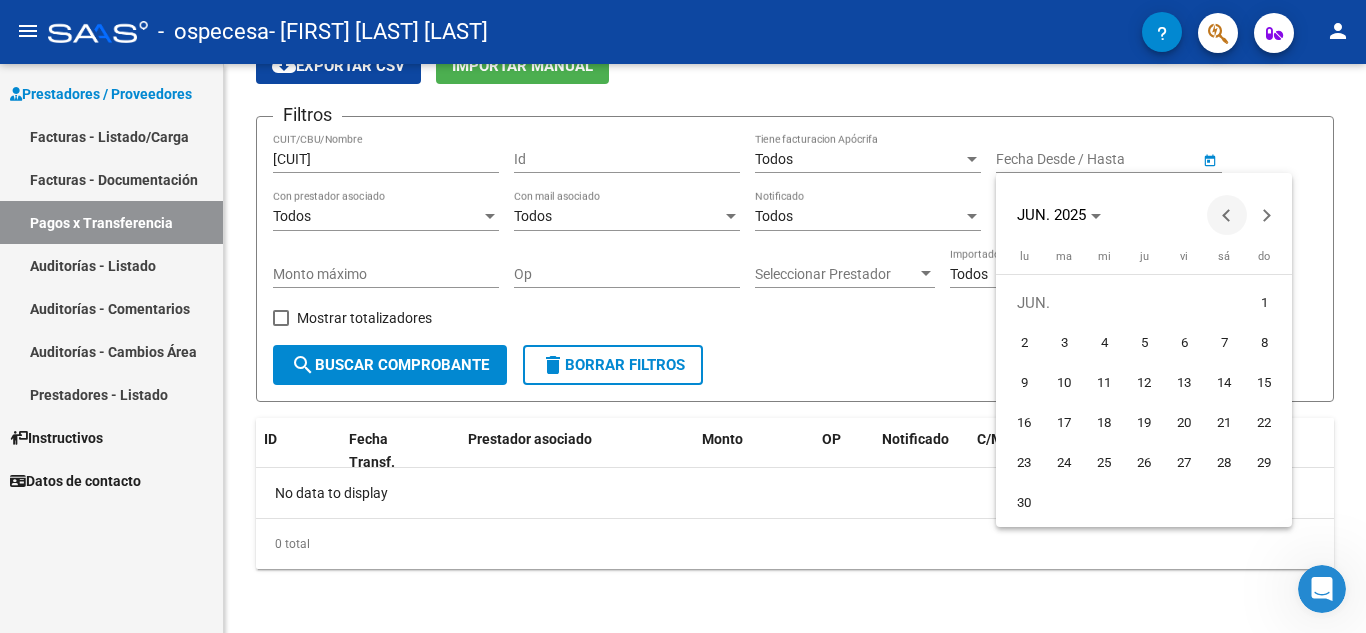click at bounding box center (1227, 215) 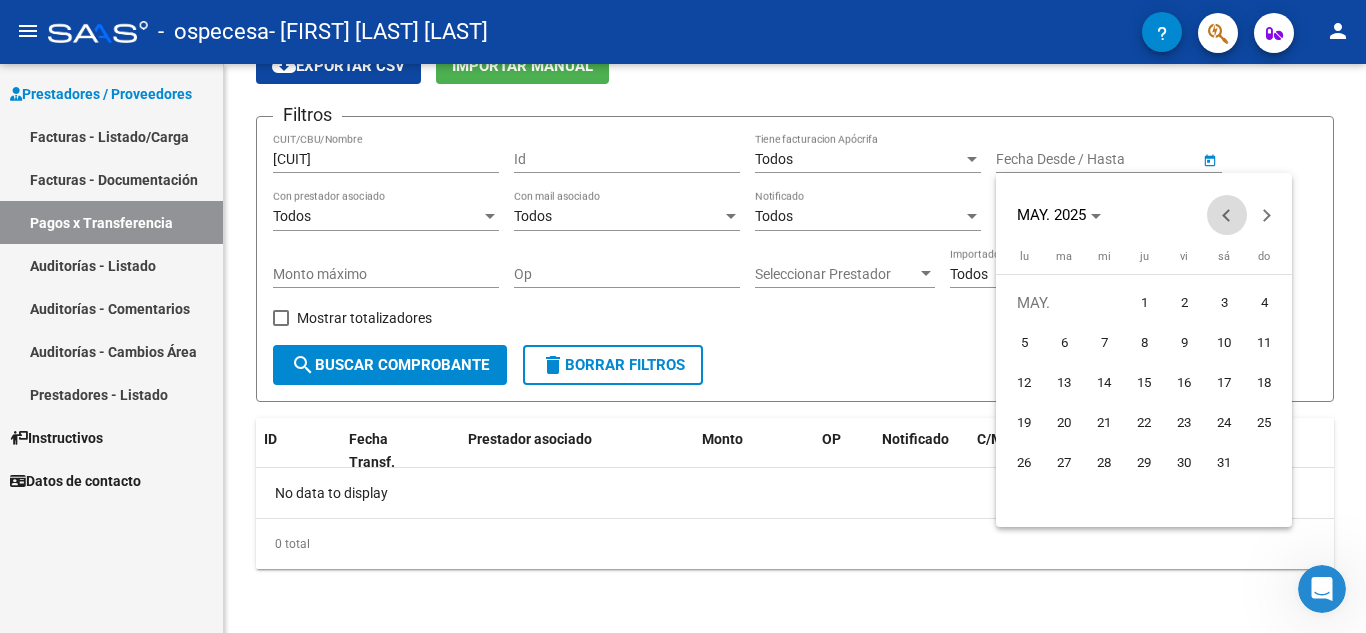 click at bounding box center [1227, 215] 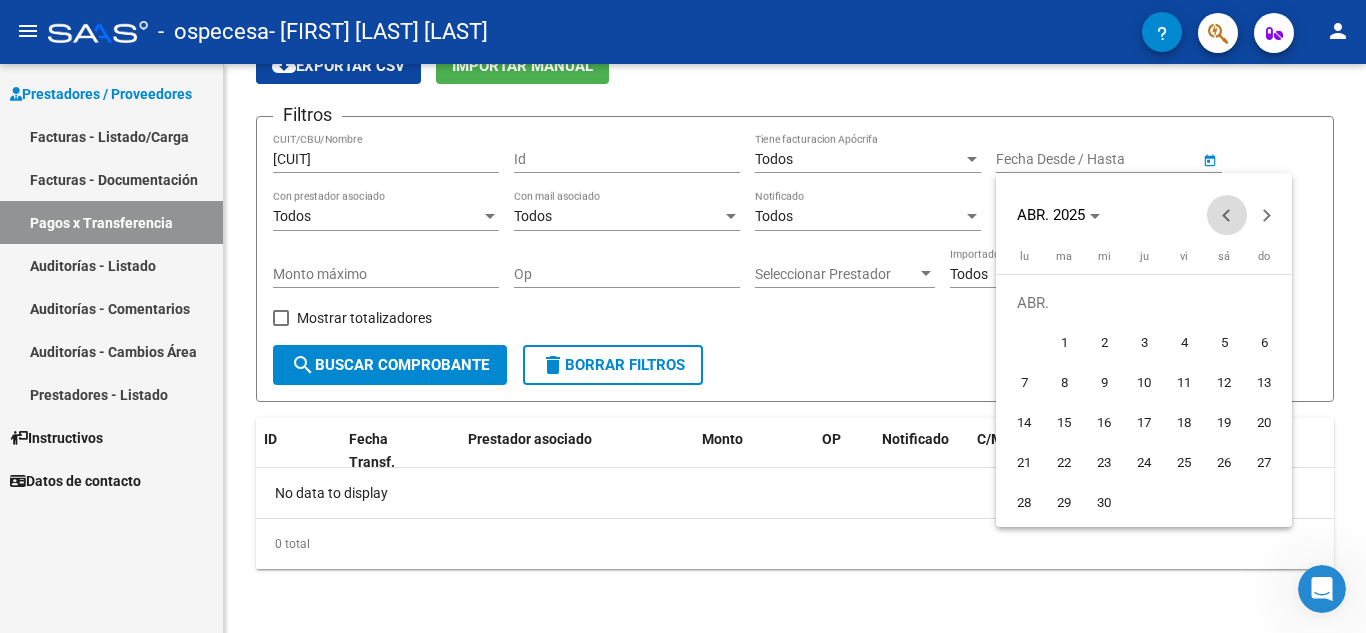 click at bounding box center [1227, 215] 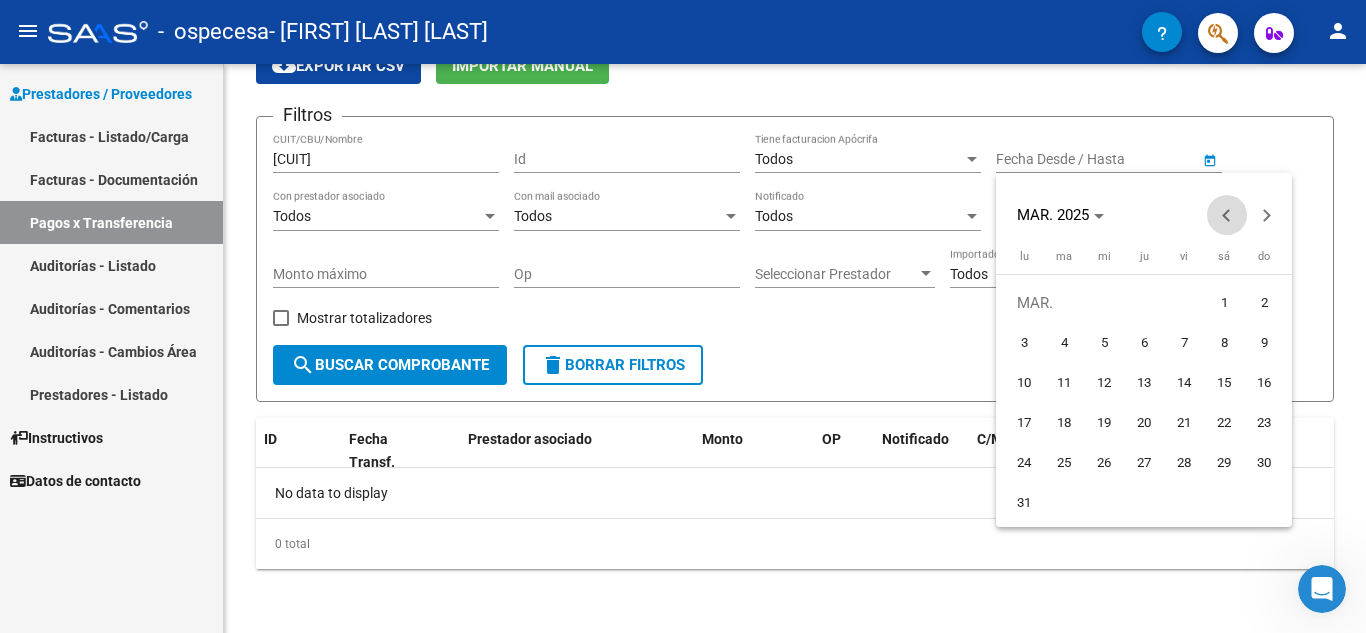 click at bounding box center [1227, 215] 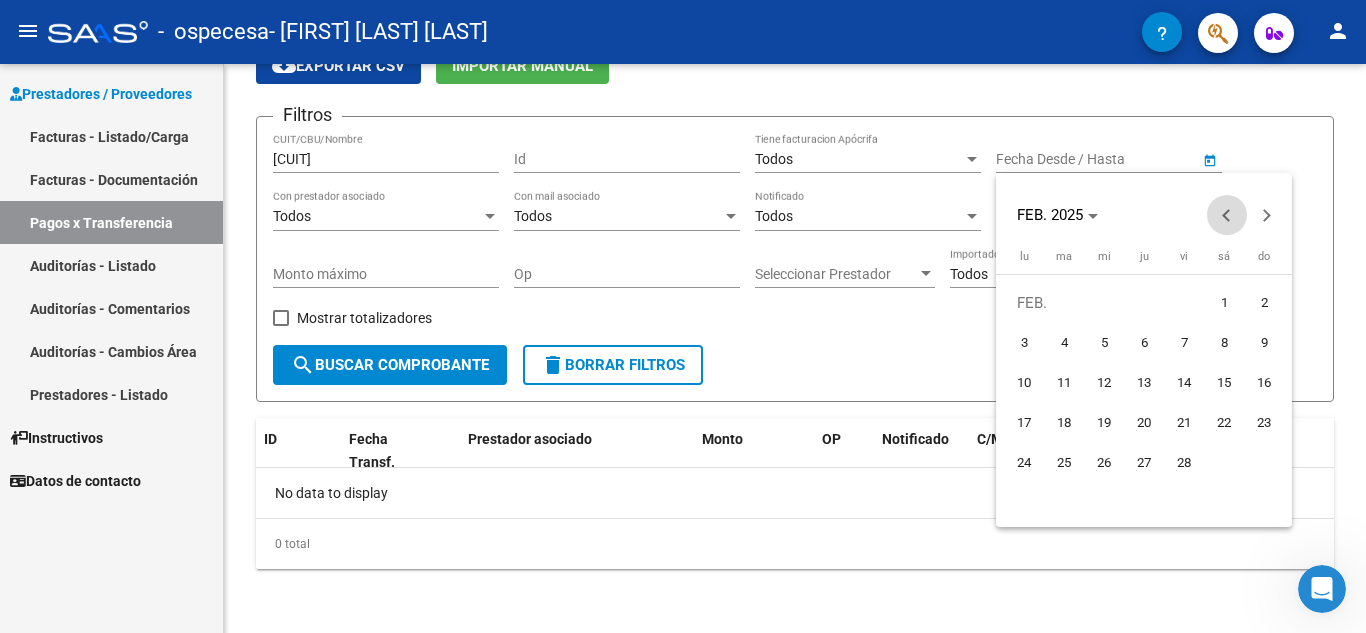 click at bounding box center [1227, 215] 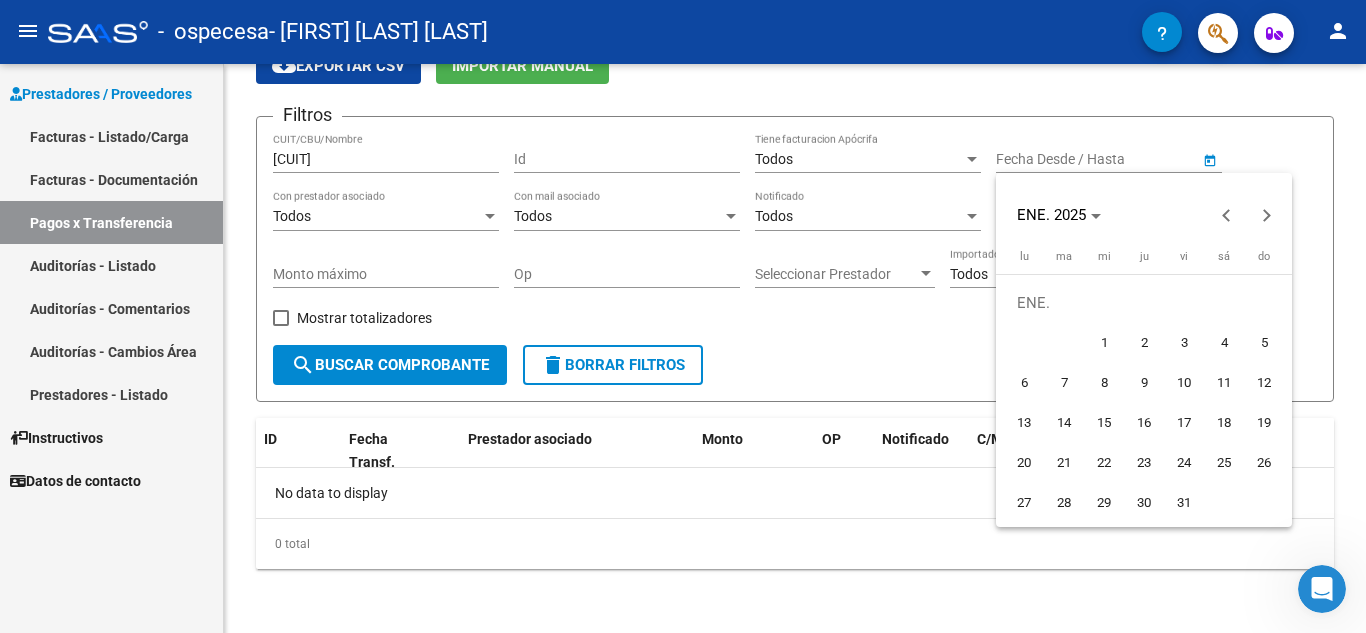 click on "1" at bounding box center (1104, 343) 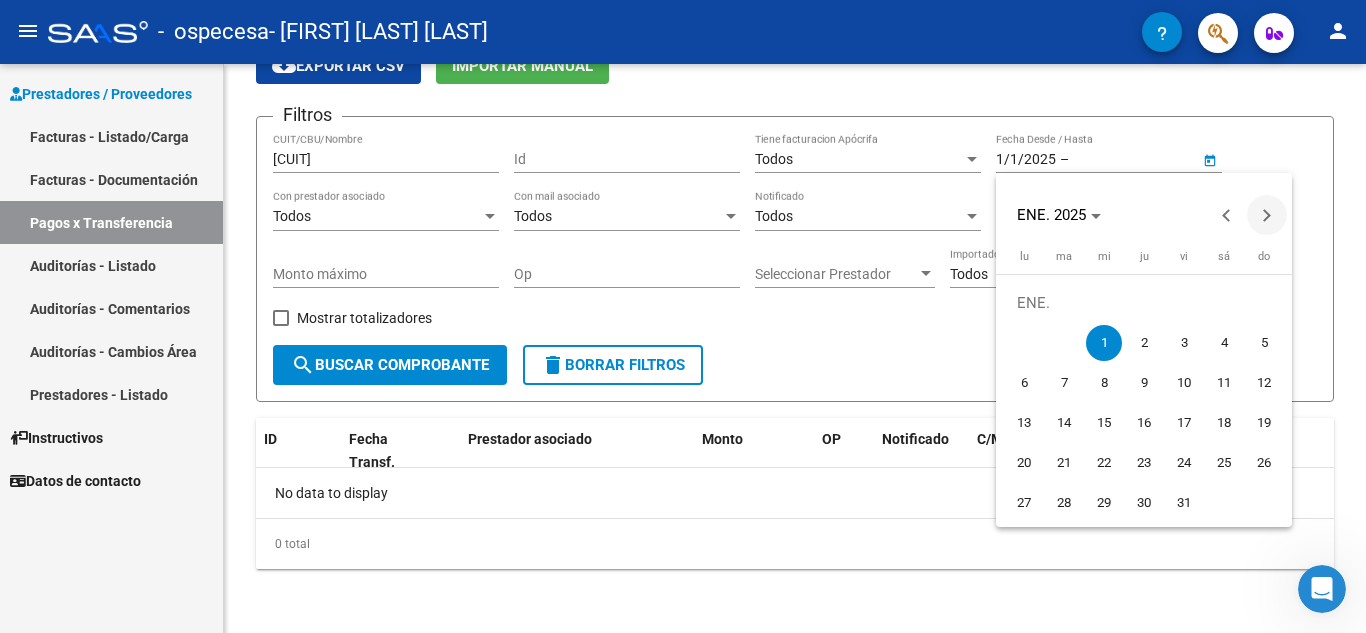 click at bounding box center [1267, 215] 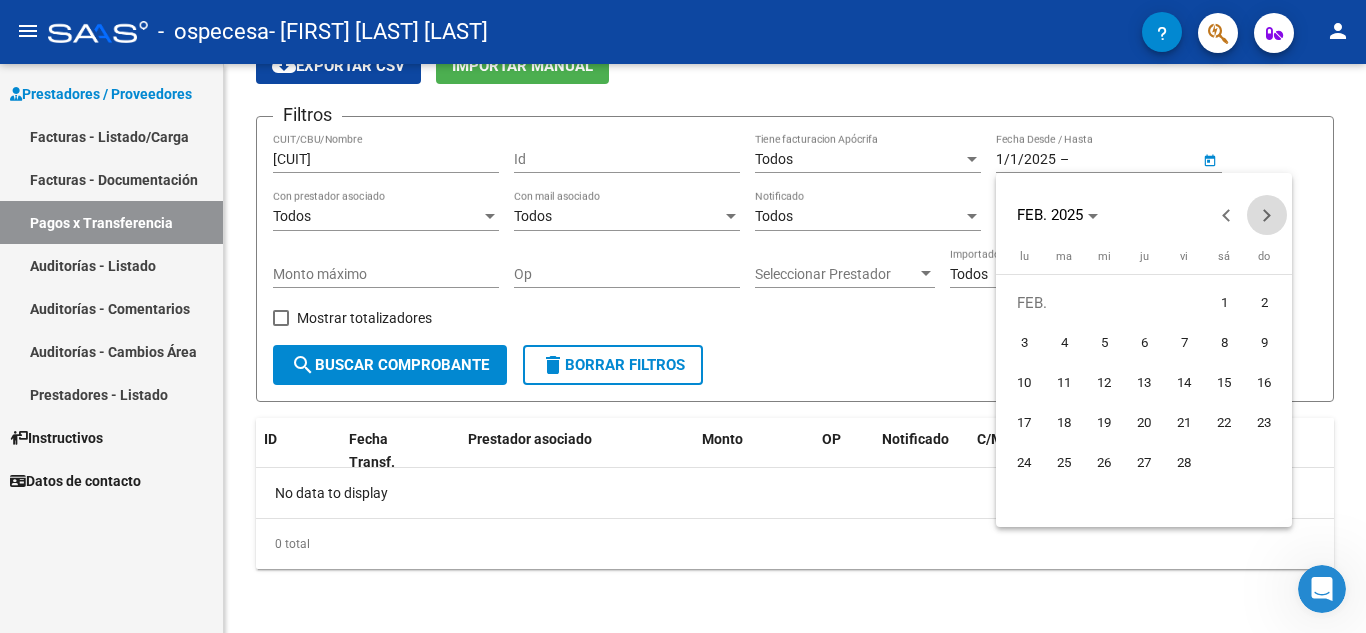 click at bounding box center [1267, 215] 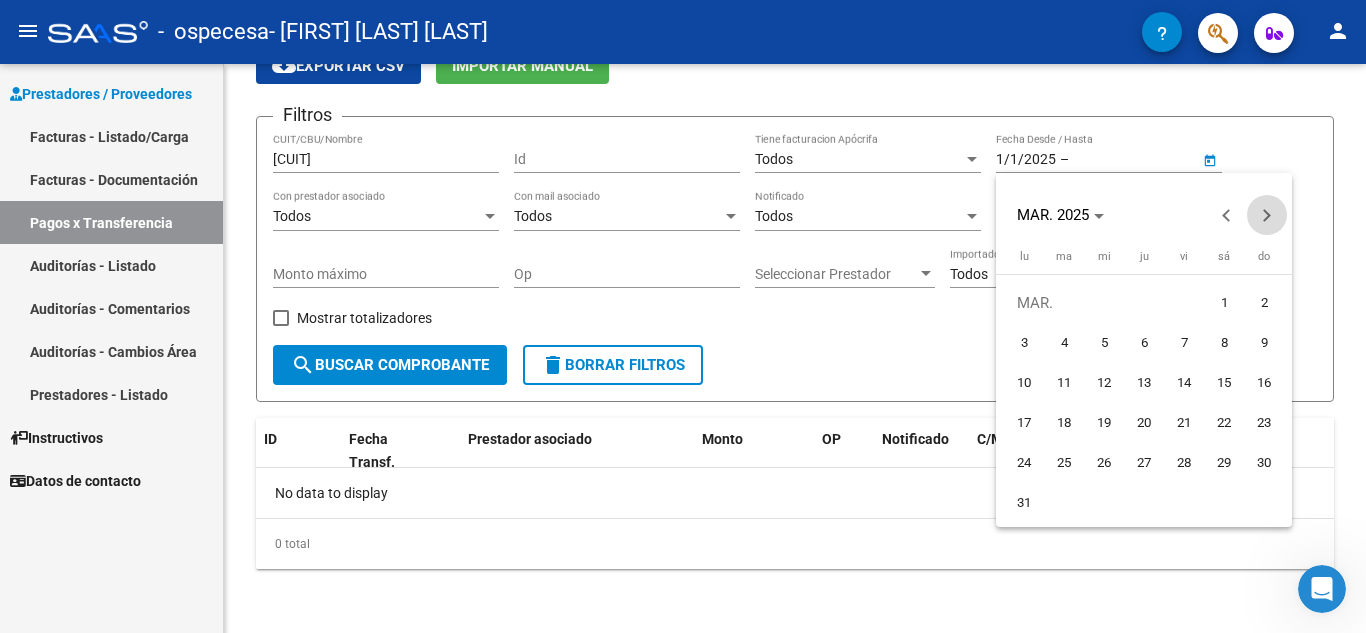 click at bounding box center [1267, 215] 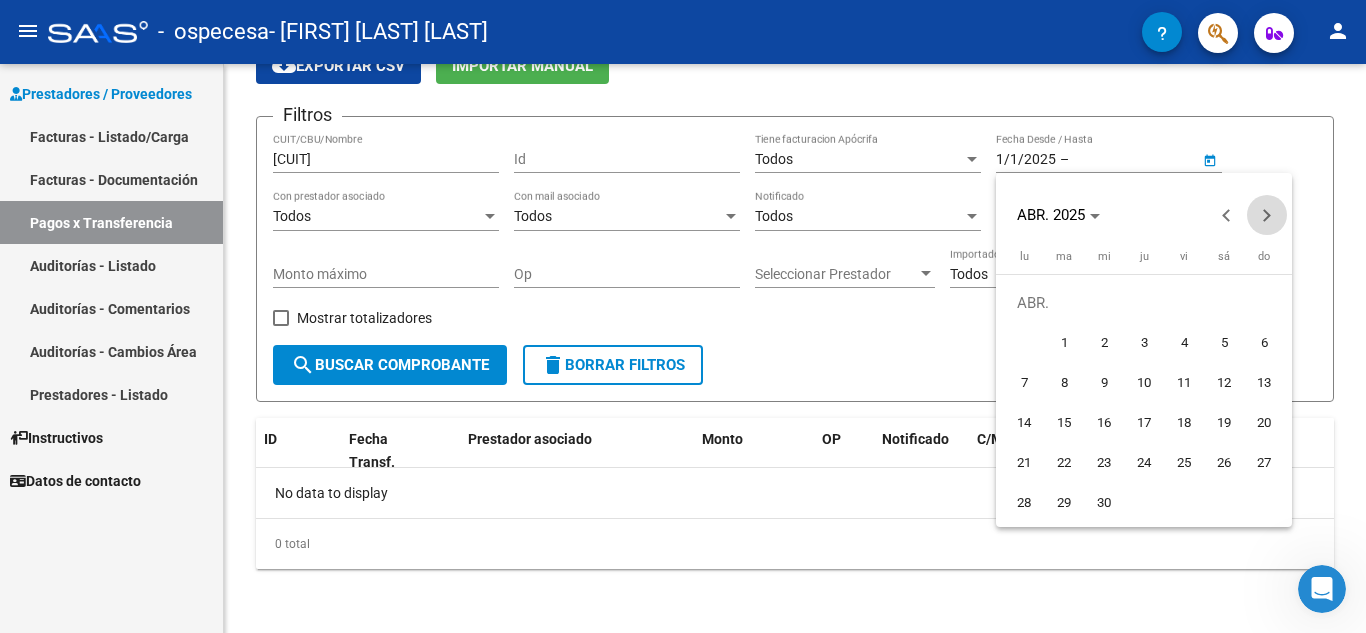 click at bounding box center (1267, 215) 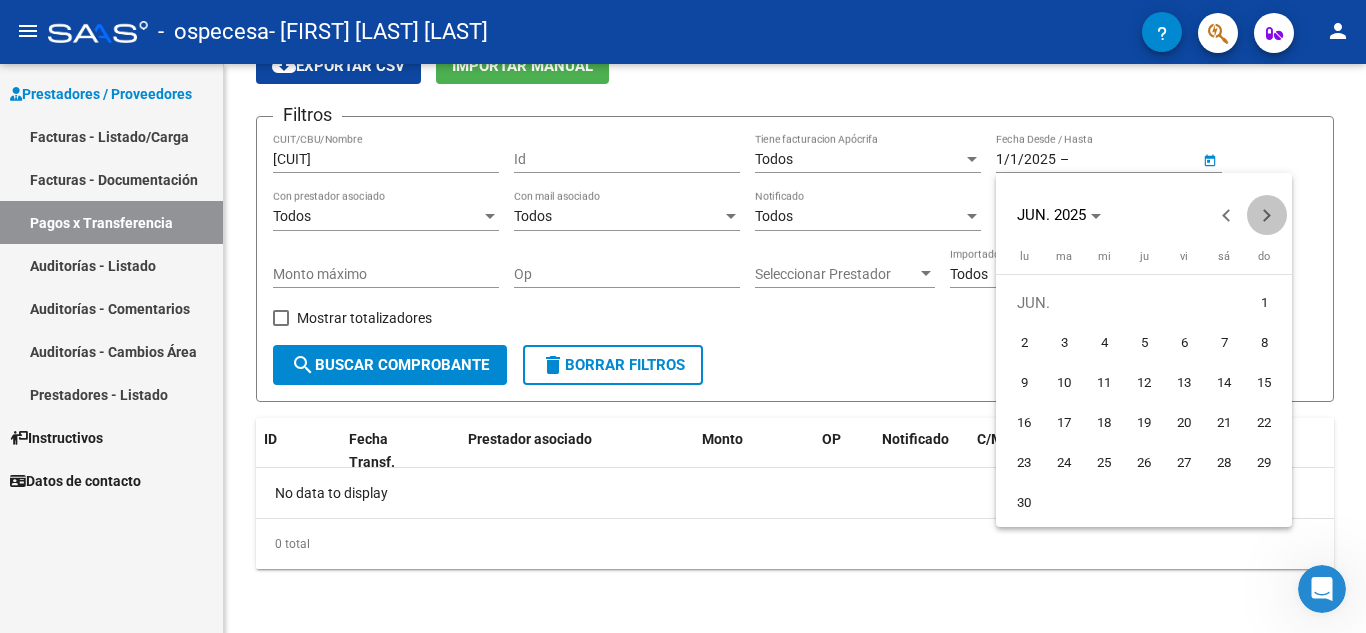 click at bounding box center [1267, 215] 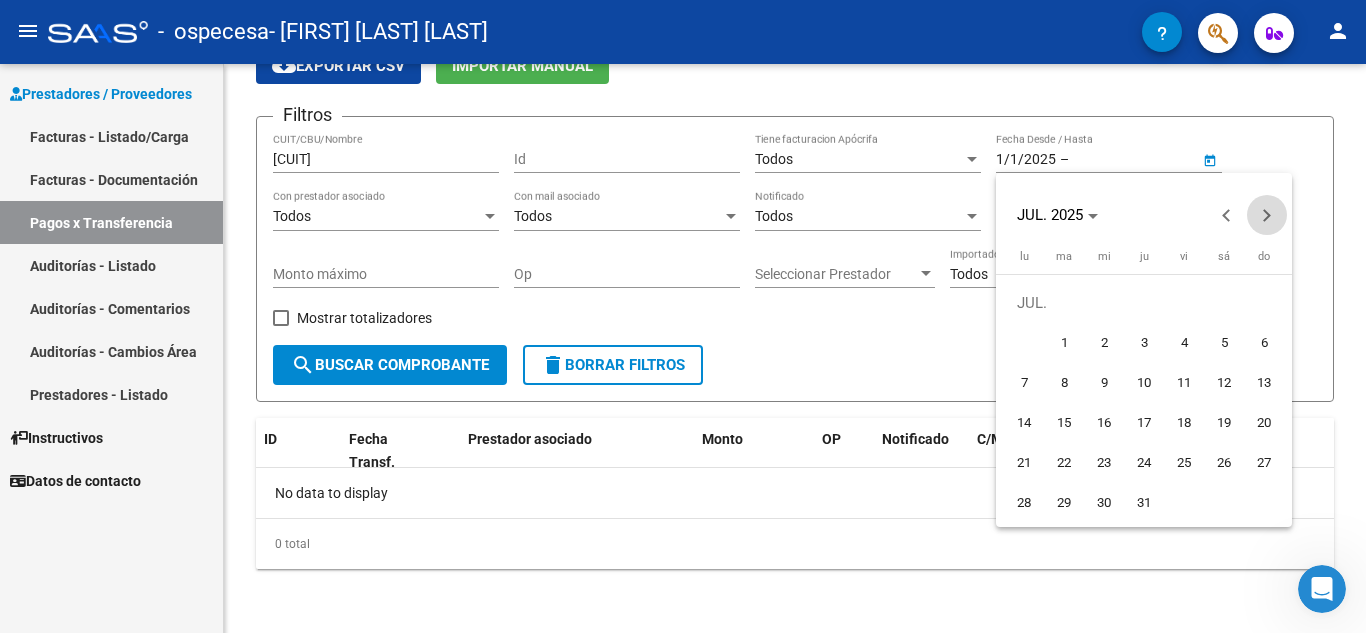 click at bounding box center (1267, 215) 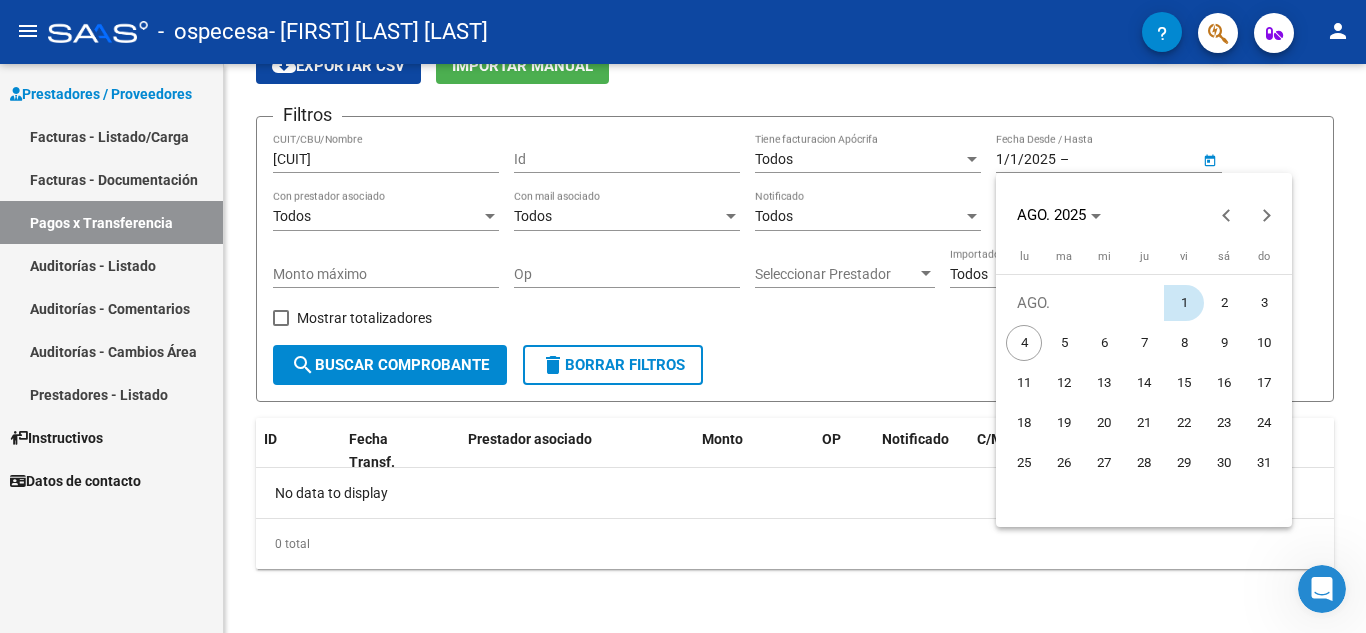 click on "1" at bounding box center (1184, 303) 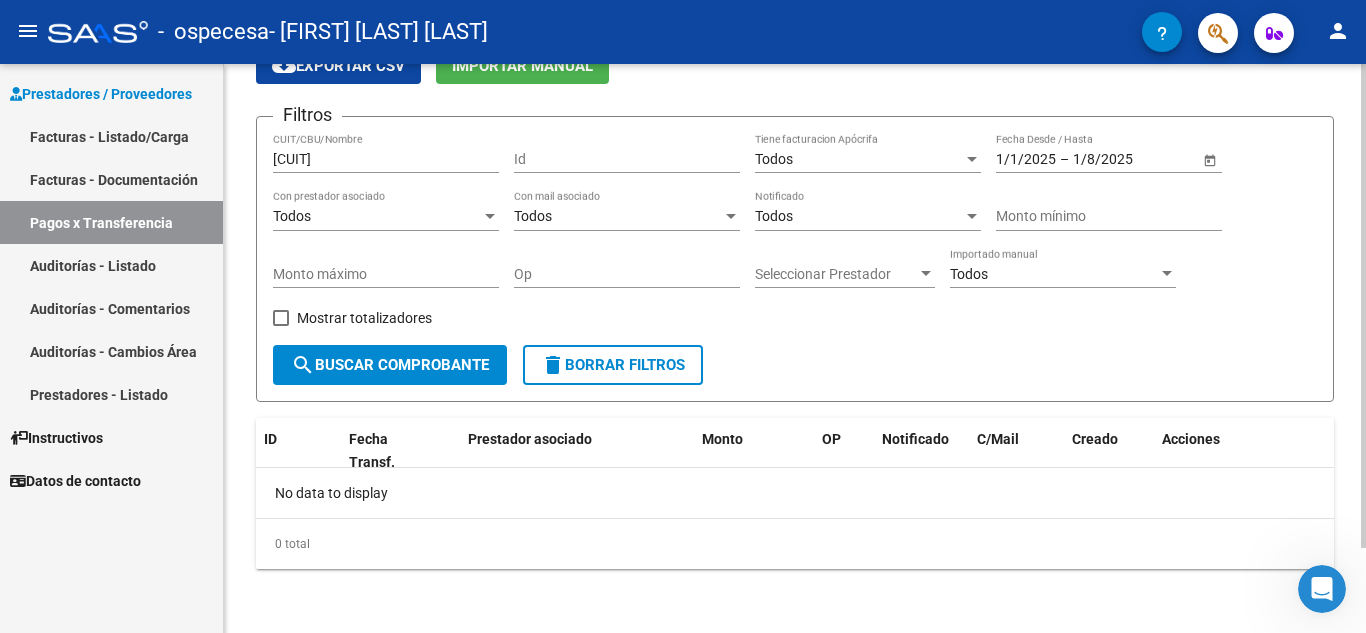 click on "search  Buscar Comprobante" 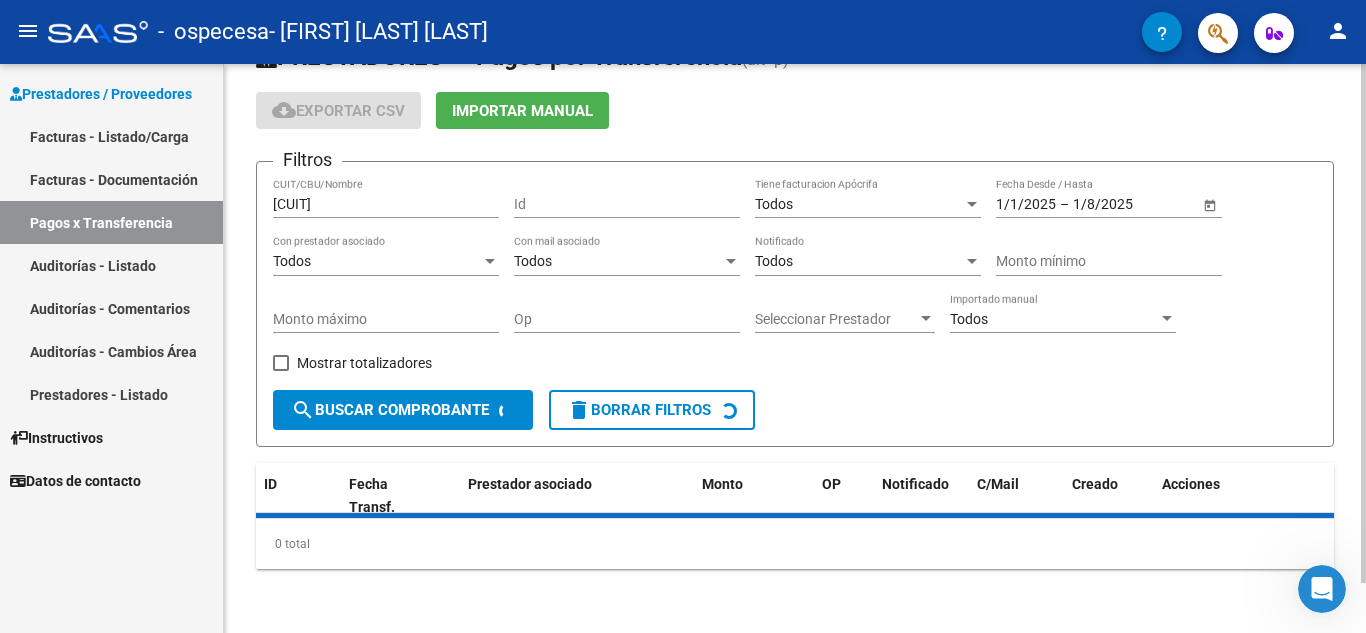 scroll, scrollTop: 100, scrollLeft: 0, axis: vertical 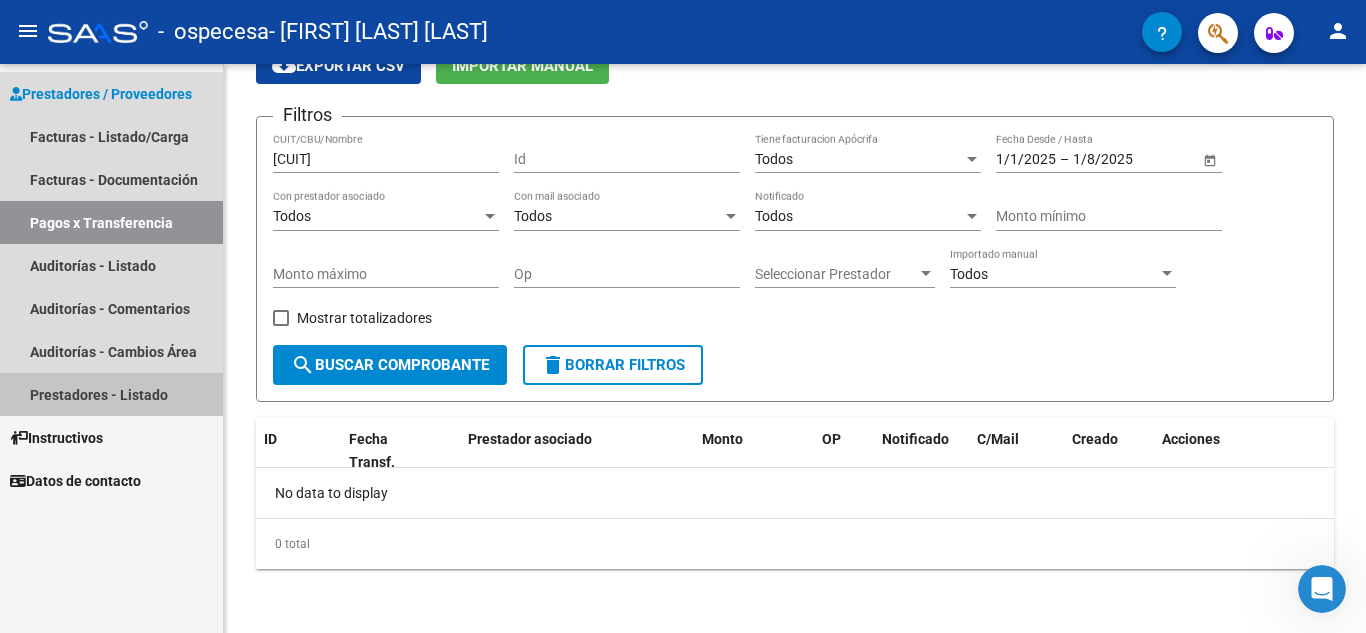 click on "Prestadores - Listado" at bounding box center (111, 394) 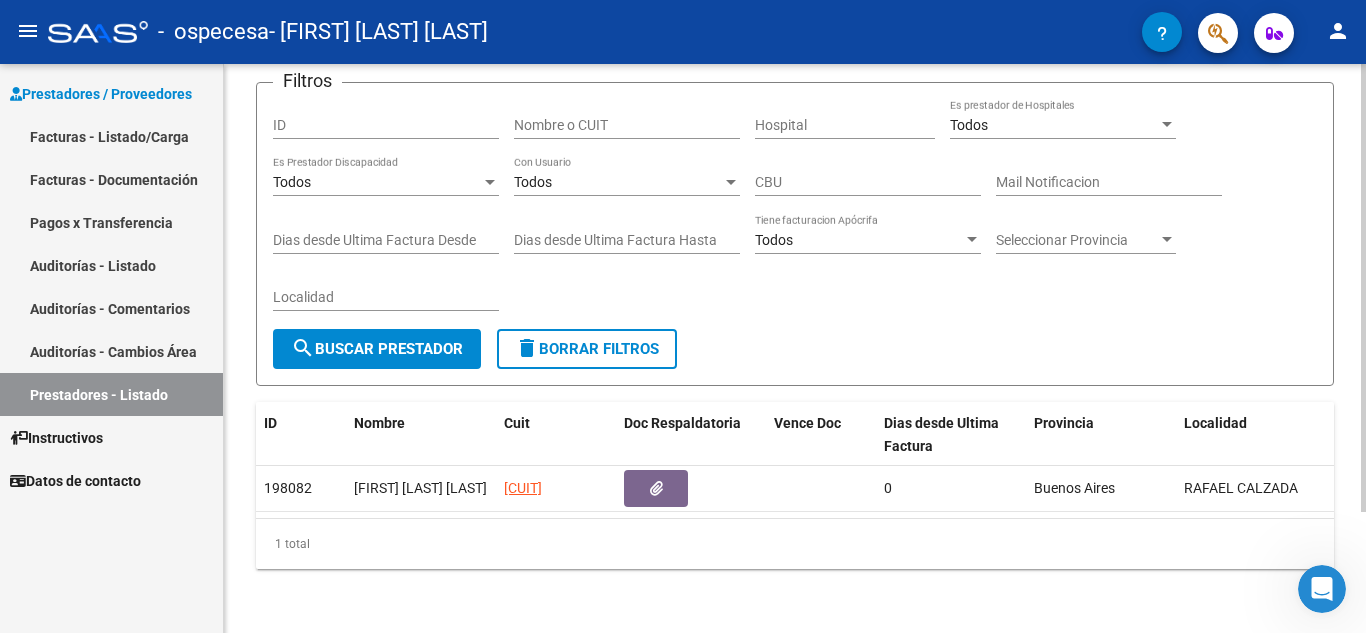 scroll, scrollTop: 153, scrollLeft: 0, axis: vertical 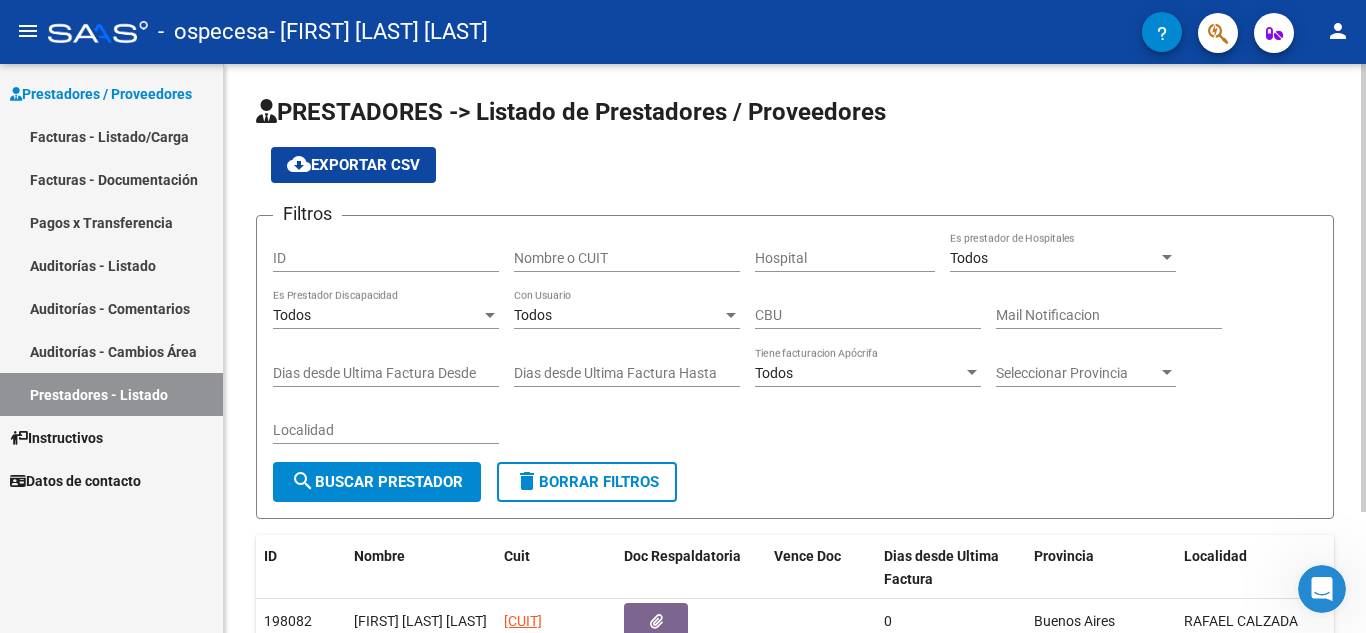 click on "menu -   ospecesa   - [FIRST] [LAST] [LAST] person    Prestadores / Proveedores Facturas - Listado/Carga Facturas - Documentación Pagos x Transferencia Auditorías - Listado Auditorías - Comentarios Auditorías - Cambios Área Prestadores - Listado    Instructivos    Datos de contacto  PRESTADORES -> Listado de Prestadores / Proveedores cloud_download  Exportar CSV  Filtros ID Nombre o CUIT Hospital Todos Es prestador de Hospitales Todos Es Prestador Discapacidad Todos Con Usuario CBU Mail Notificacion Dias desde Ultima Factura Desde Dias desde Ultima Factura Hasta Todos Tiene facturacion Apócrifa Seleccionar Provincia Seleccionar Provincia Localidad search  Buscar Prestador  delete  Borrar Filtros  ID Nombre Cuit Doc Respaldatoria Vence Doc Dias desde Ultima Factura Provincia Localidad Creado 198082  [FIRST] [LAST] [LAST]  [CUIT] 0 Buenos Aires RAFAEL CALZADA 17/02/2025  1 total   1  Today Notifications people Social Ligula Purus Adipiscing local_offer Promotions Etiam Ligula Dapibus info" at bounding box center [683, 316] 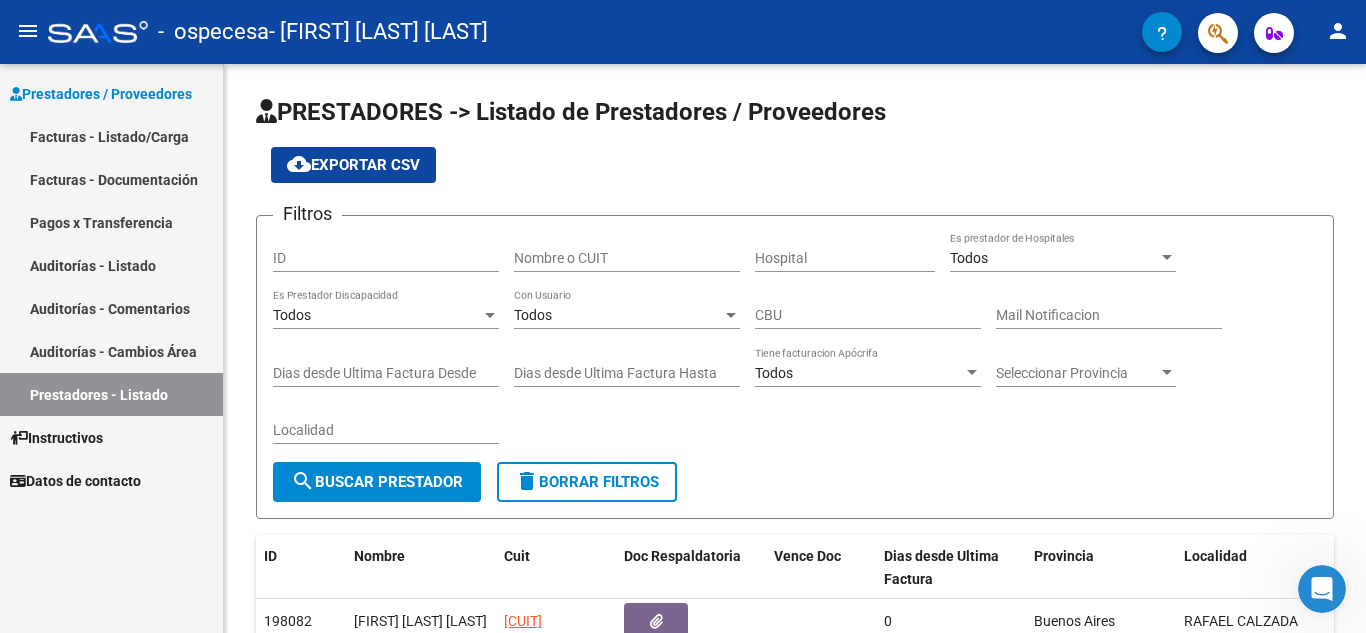 click on "Facturas - Listado/Carga" at bounding box center [111, 136] 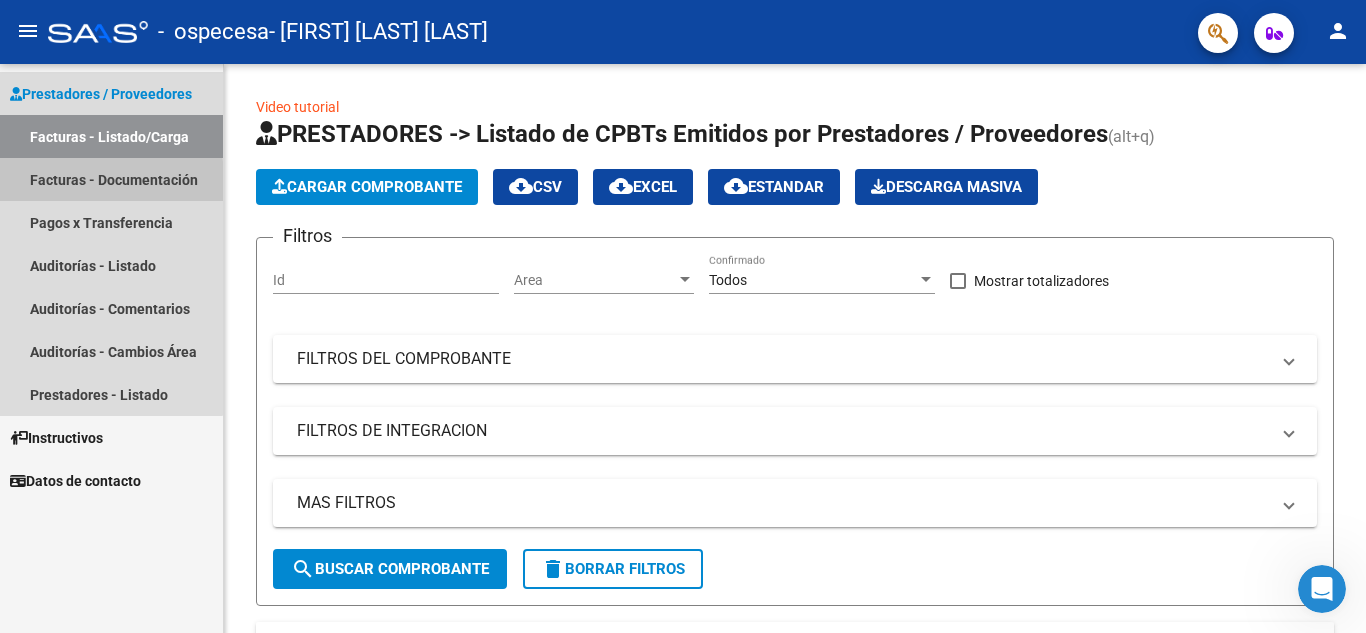click on "Facturas - Documentación" at bounding box center [111, 179] 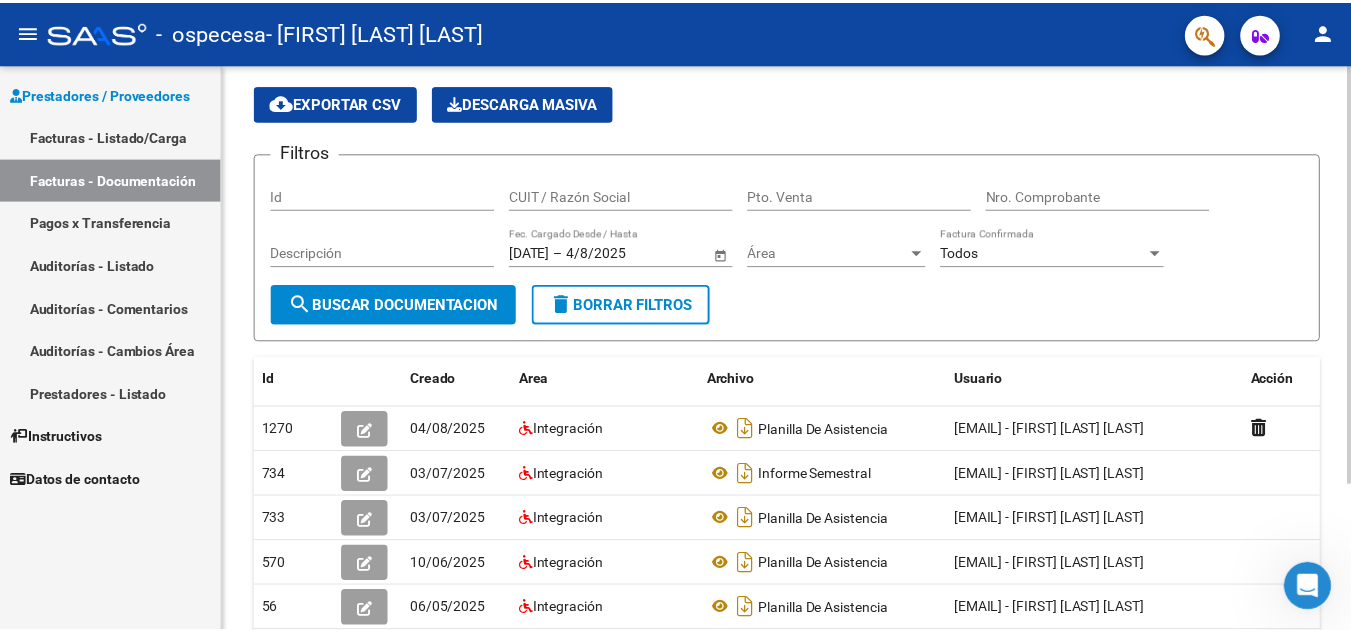 scroll, scrollTop: 0, scrollLeft: 0, axis: both 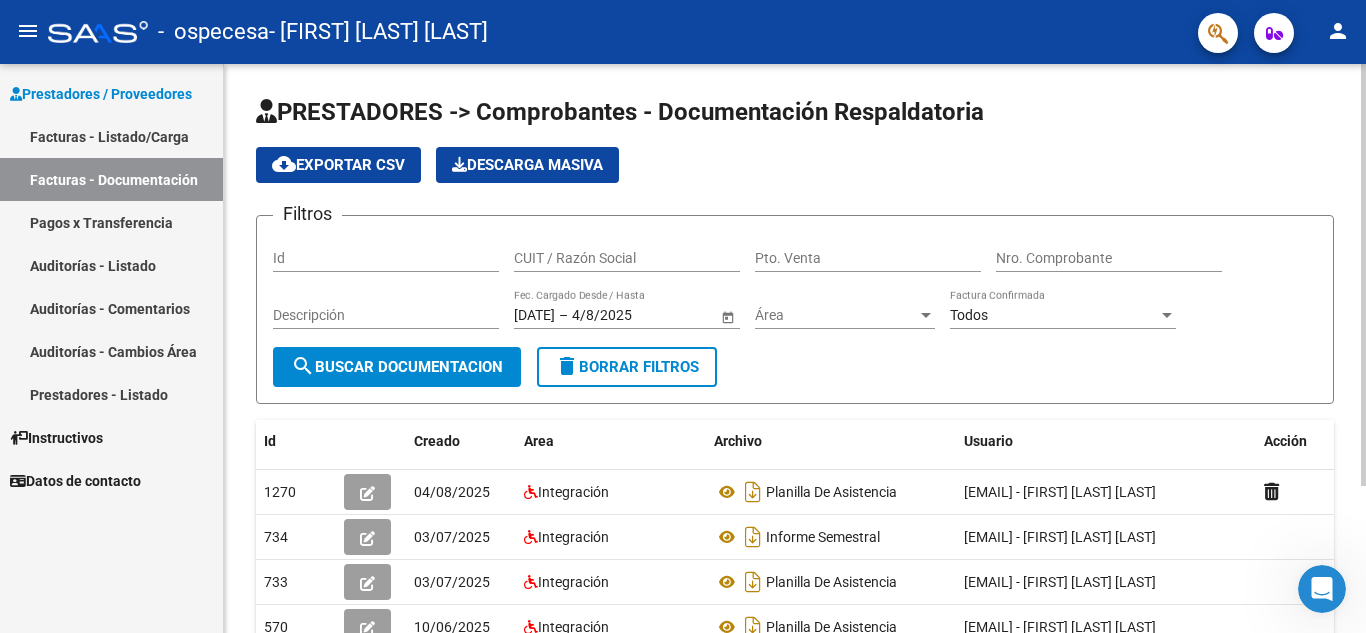 click 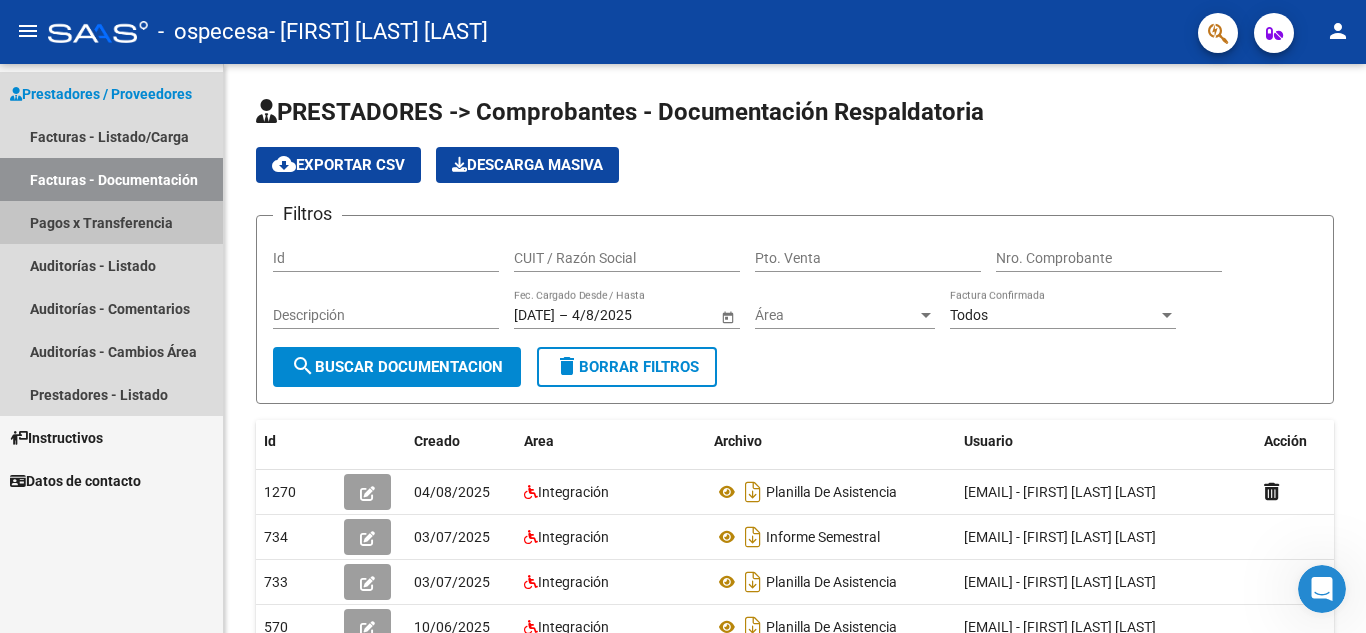 click on "Pagos x Transferencia" at bounding box center [111, 222] 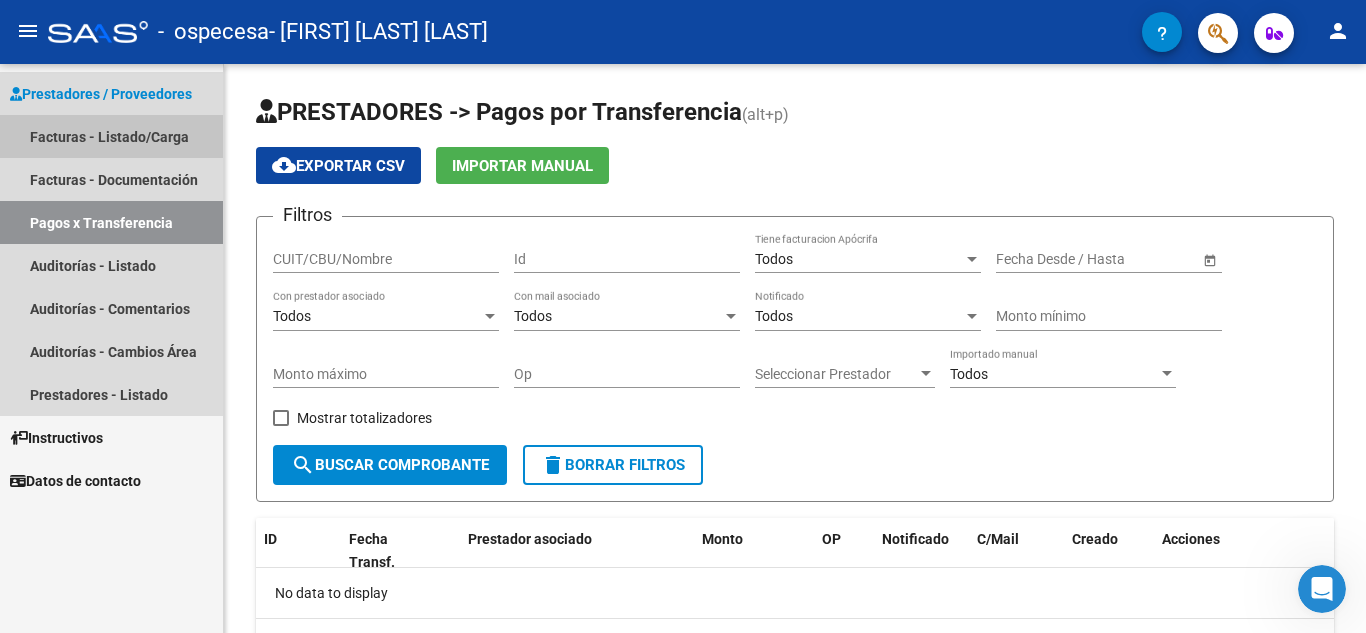 click on "Facturas - Listado/Carga" at bounding box center [111, 136] 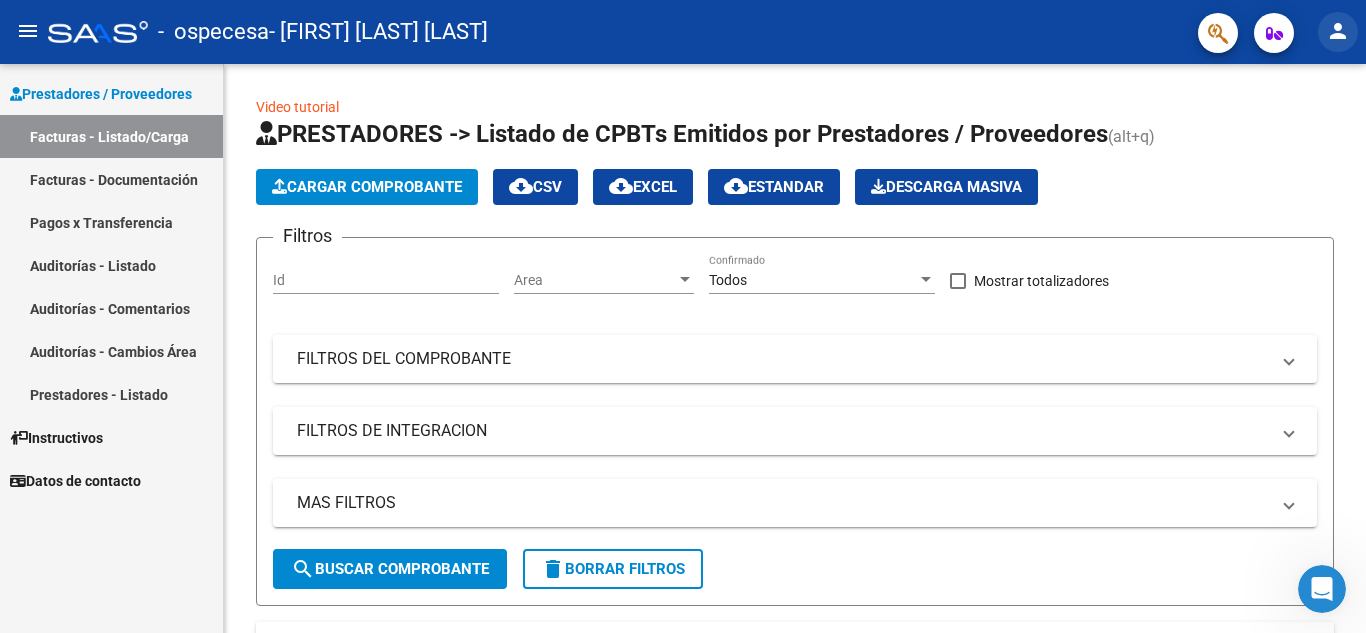 click on "person" 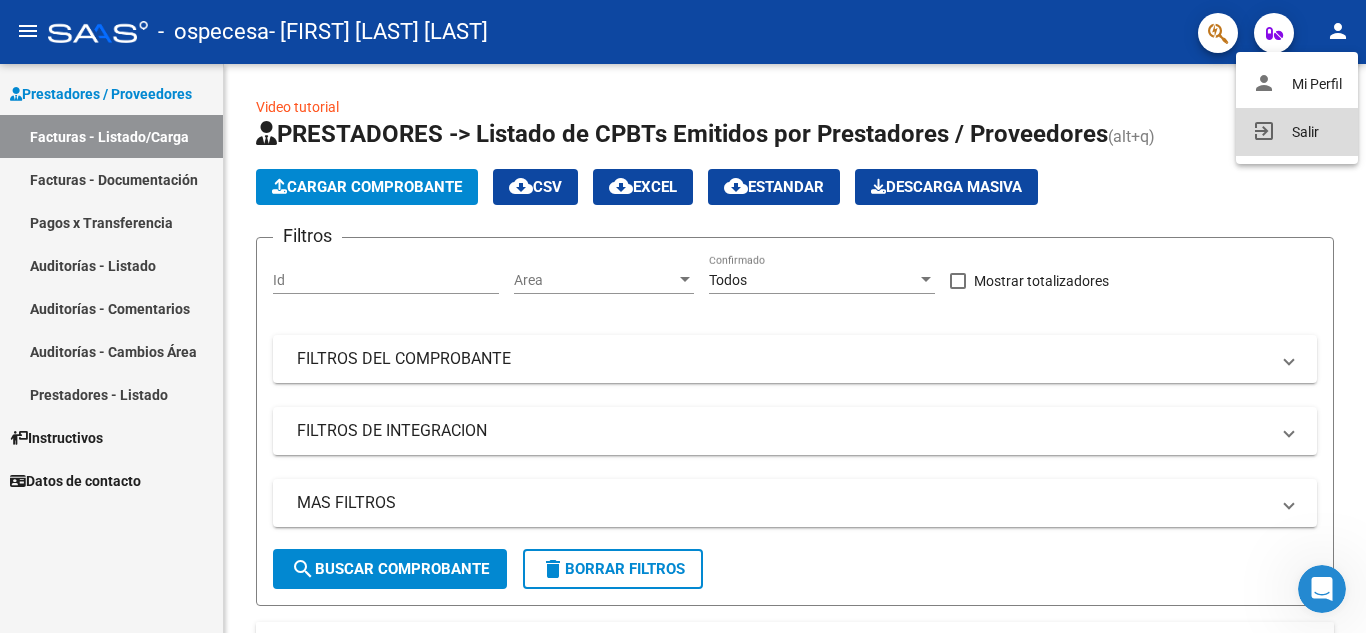 click on "exit_to_app  Salir" at bounding box center (1297, 132) 